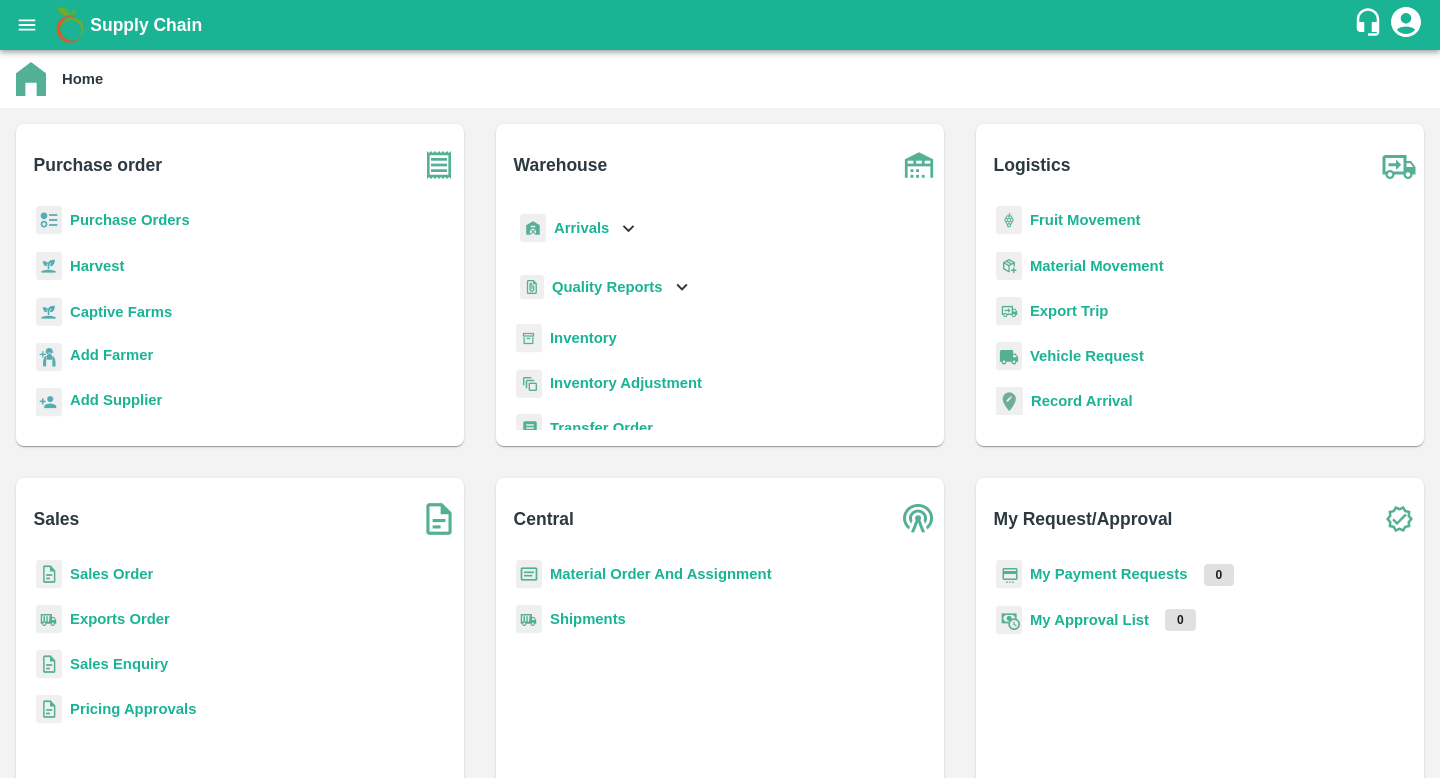 scroll, scrollTop: 0, scrollLeft: 0, axis: both 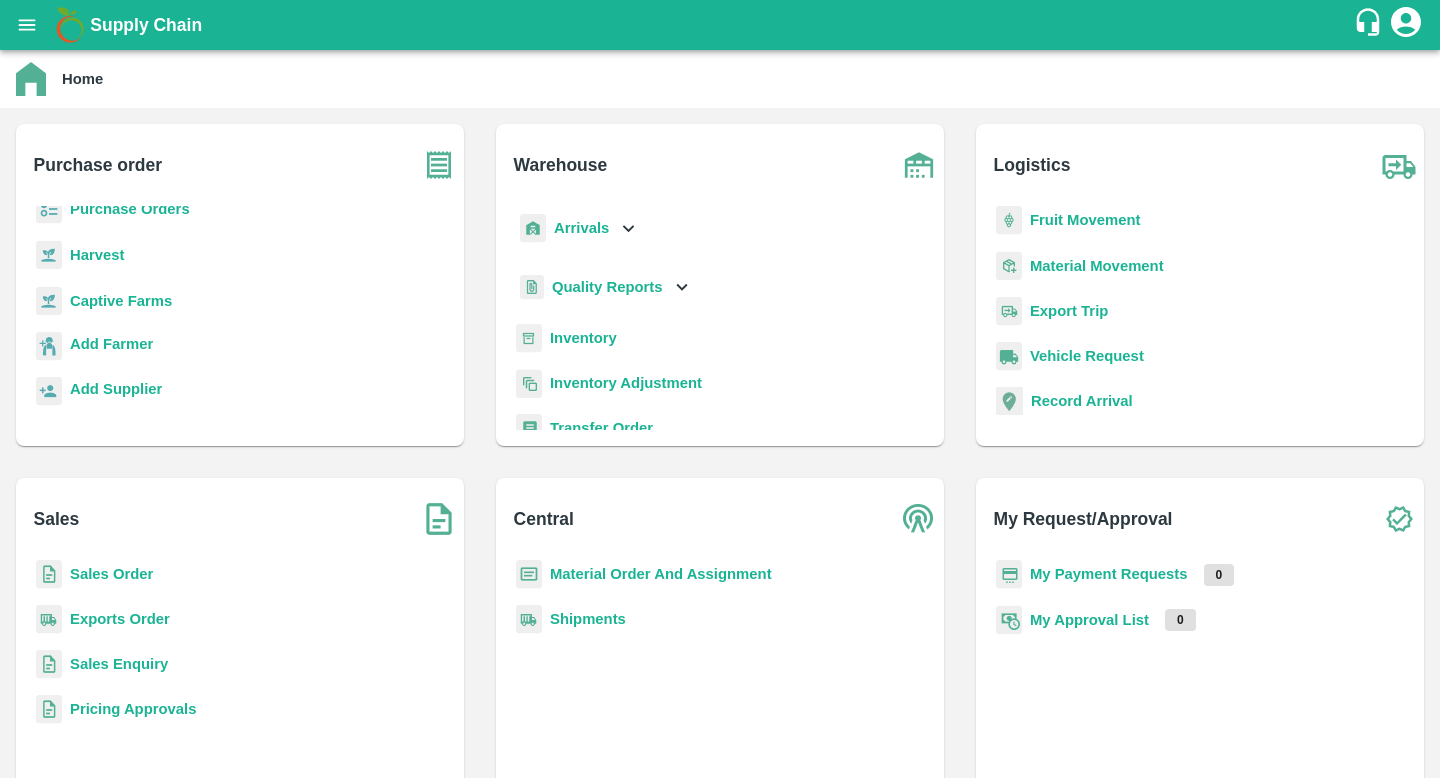 click on "Quality Reports" at bounding box center [607, 287] 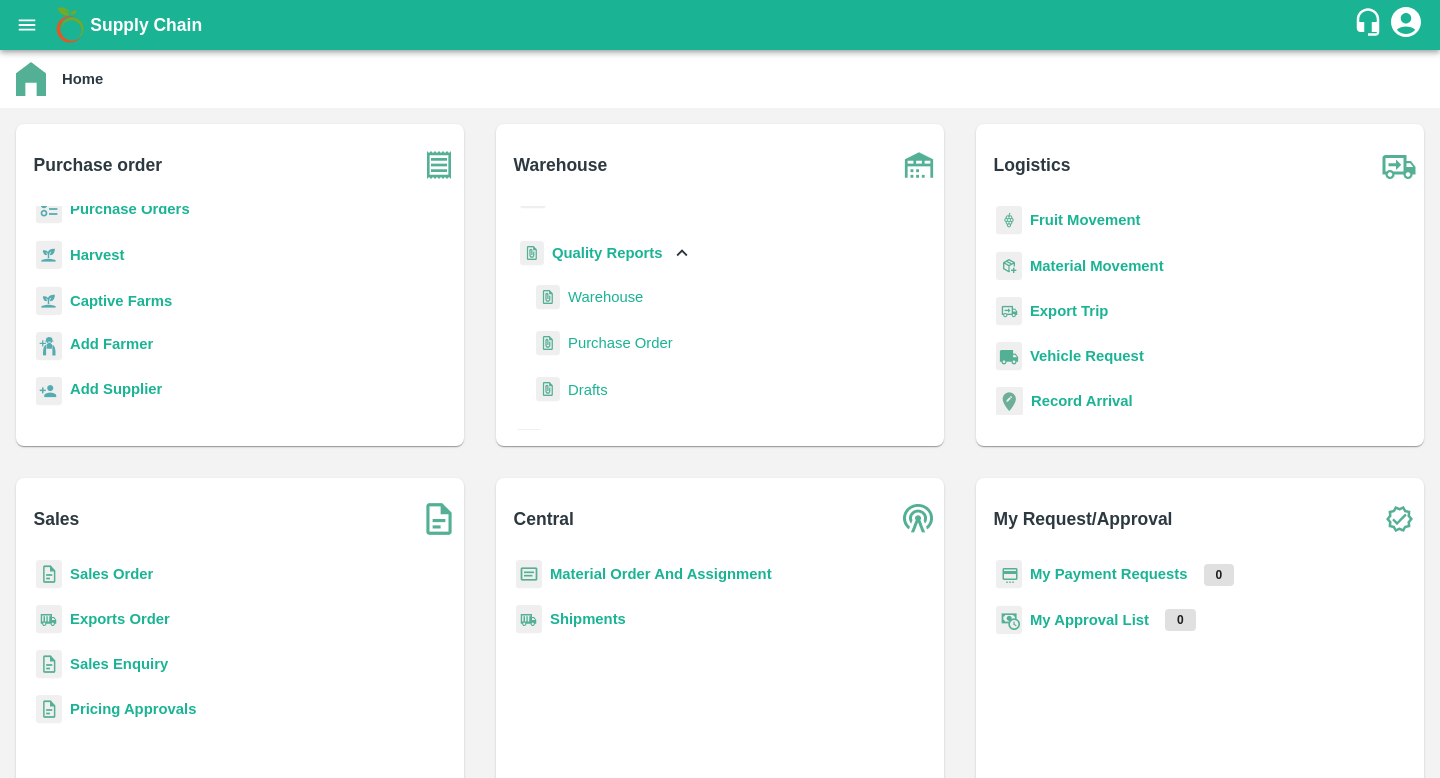 scroll, scrollTop: 7, scrollLeft: 0, axis: vertical 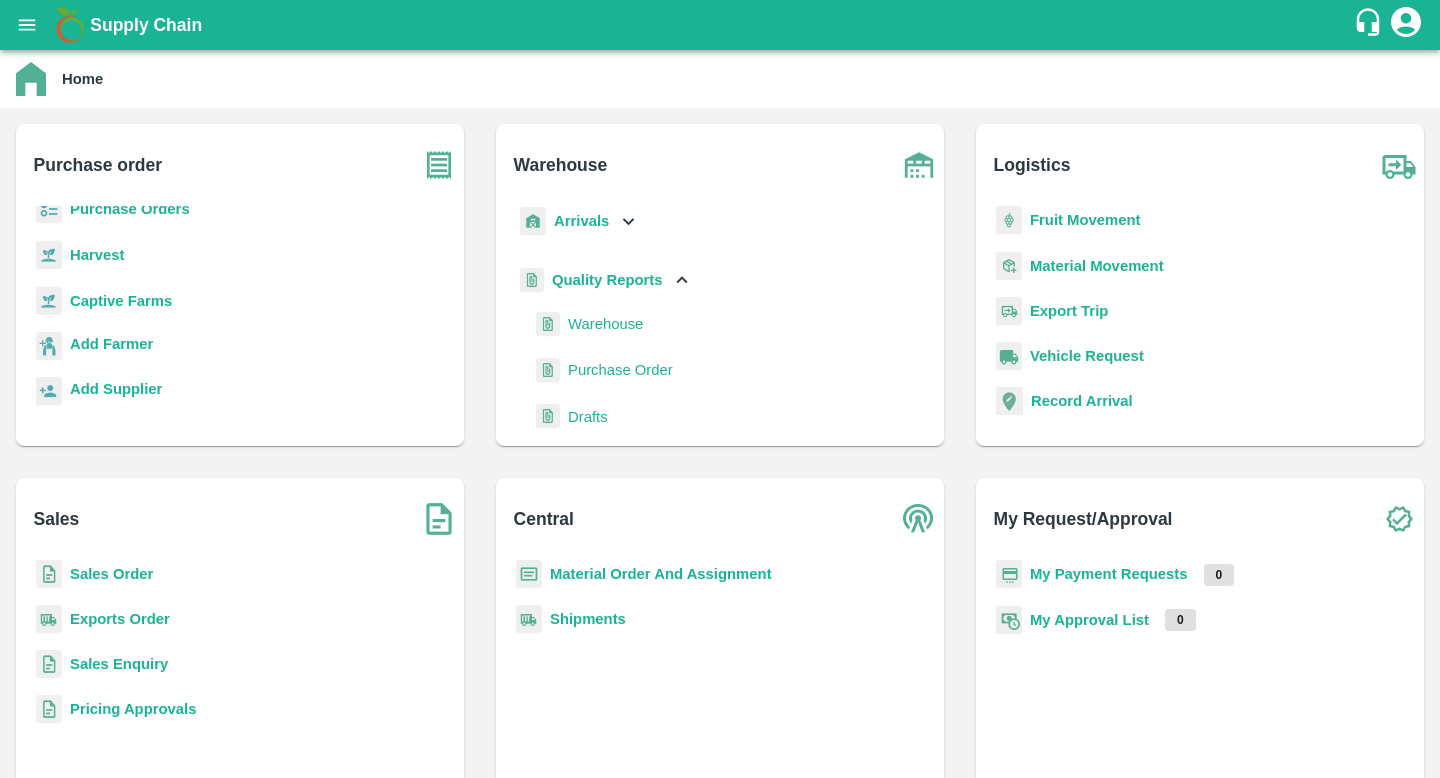 click on "Purchase Order" at bounding box center (620, 370) 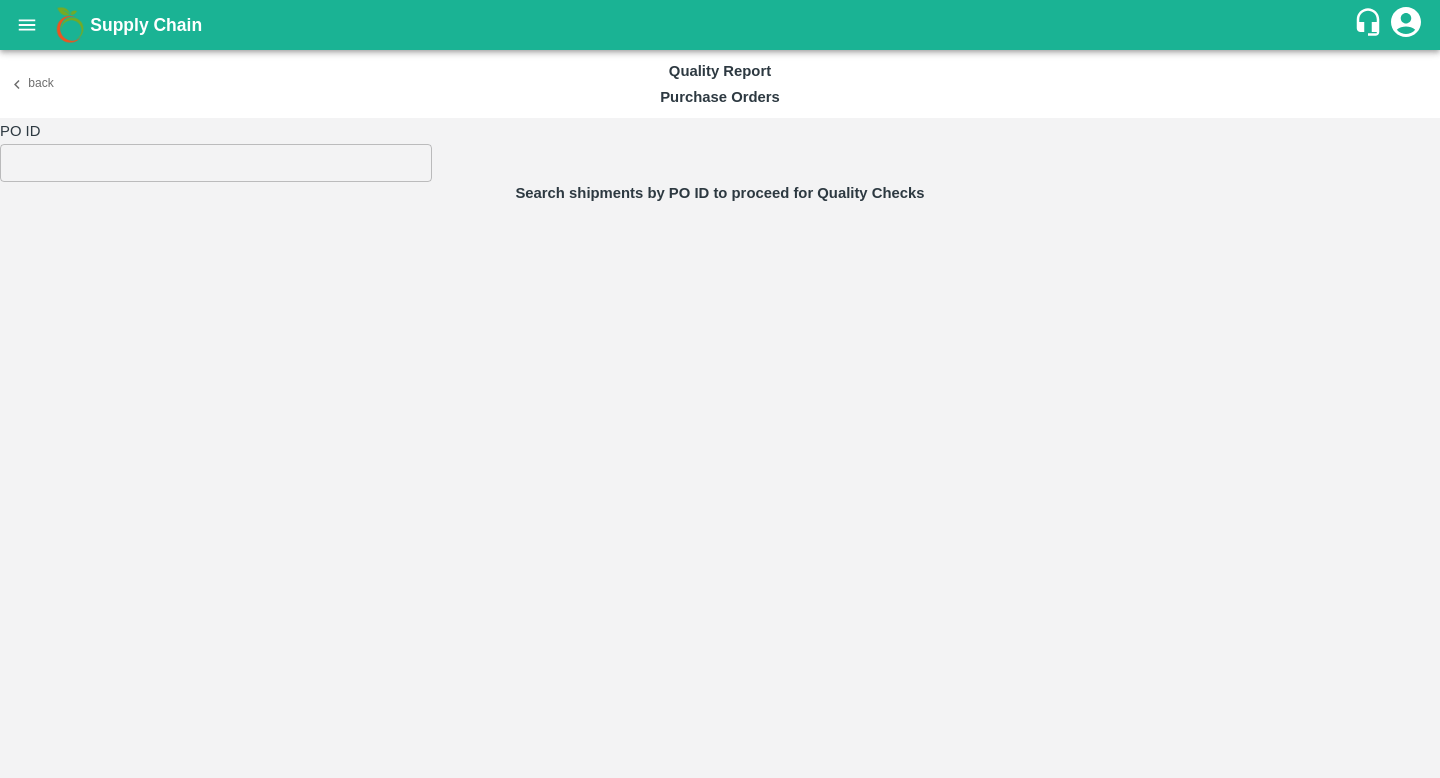 click on "Purchase Orders" at bounding box center [720, 97] 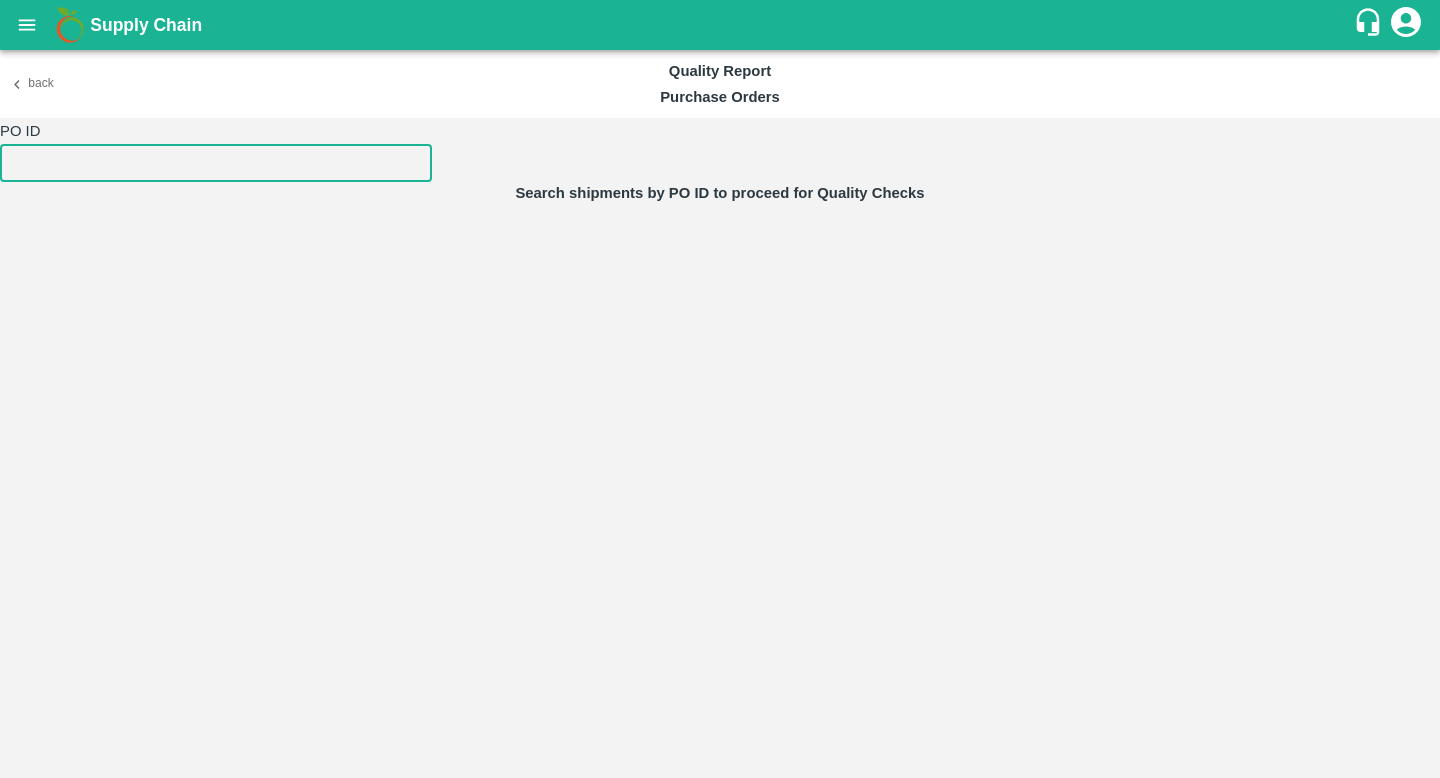 click on "Back" at bounding box center (32, 83) 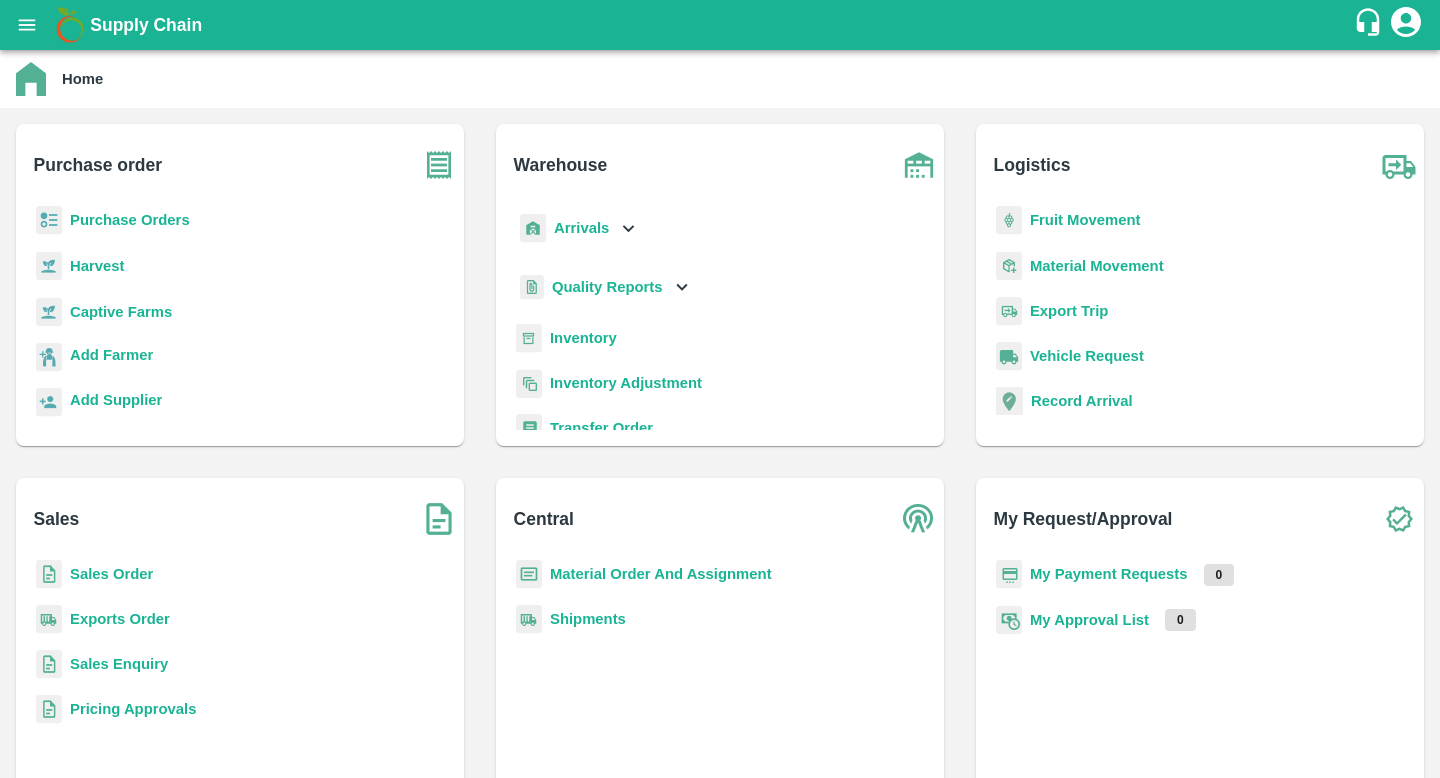 click on "Quality Reports" at bounding box center (607, 287) 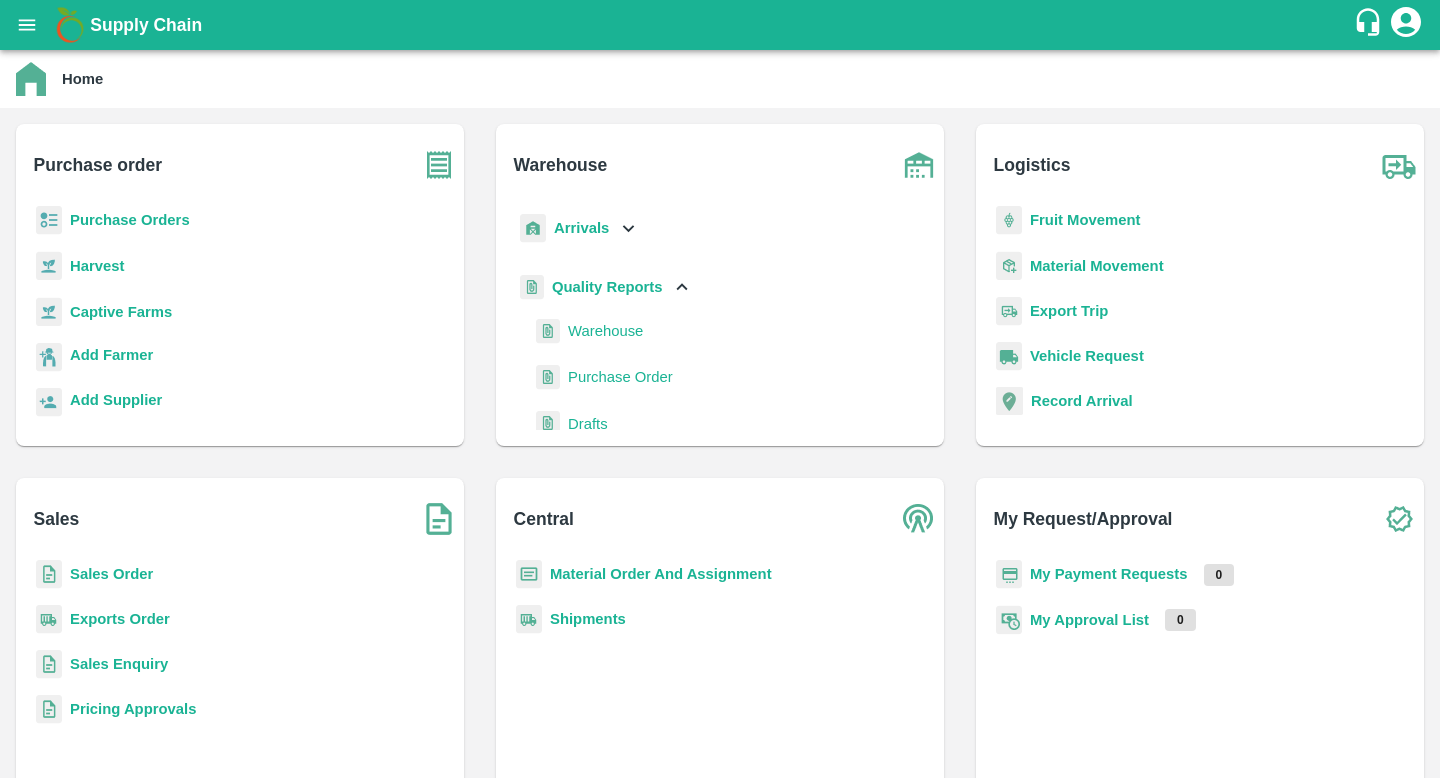 click on "Drafts" at bounding box center (588, 424) 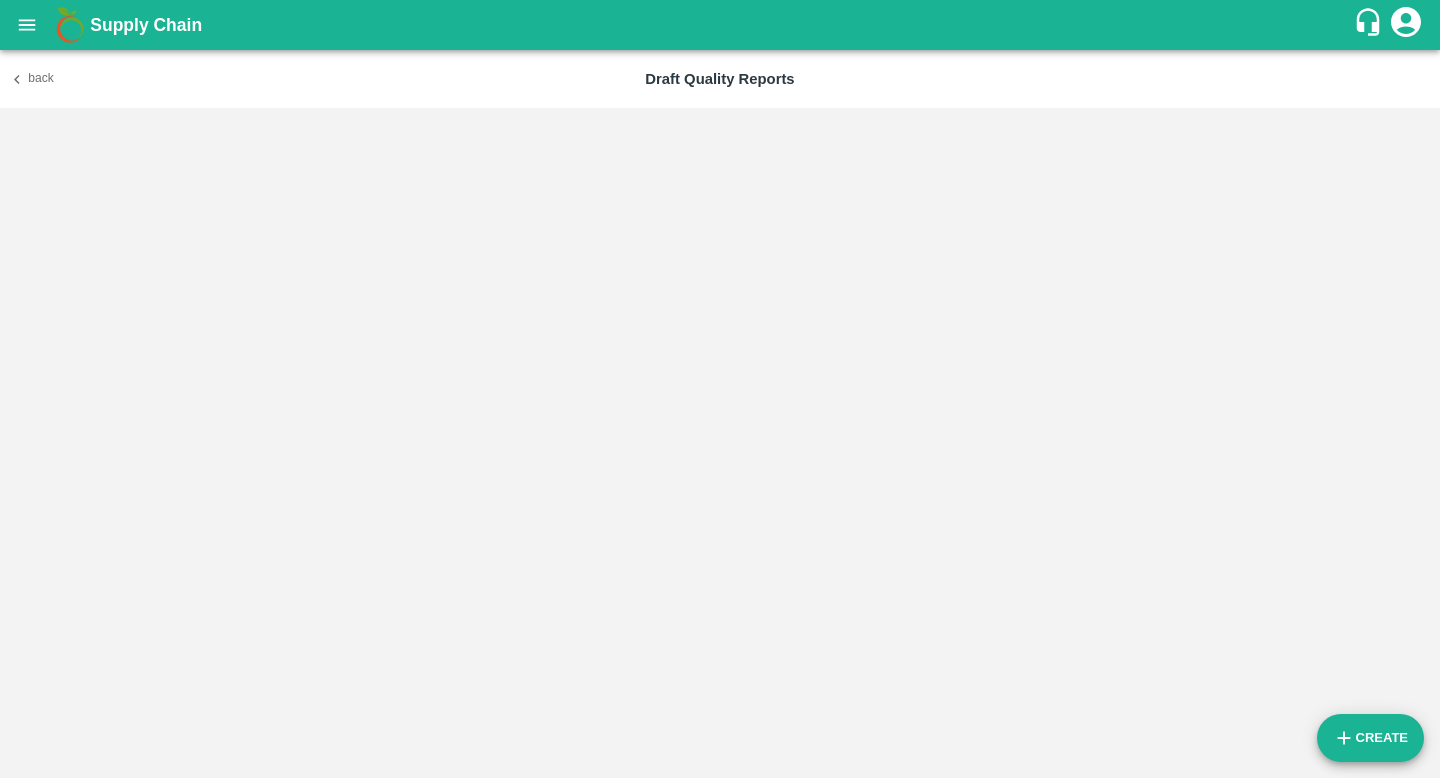 click on "Back" at bounding box center (32, 78) 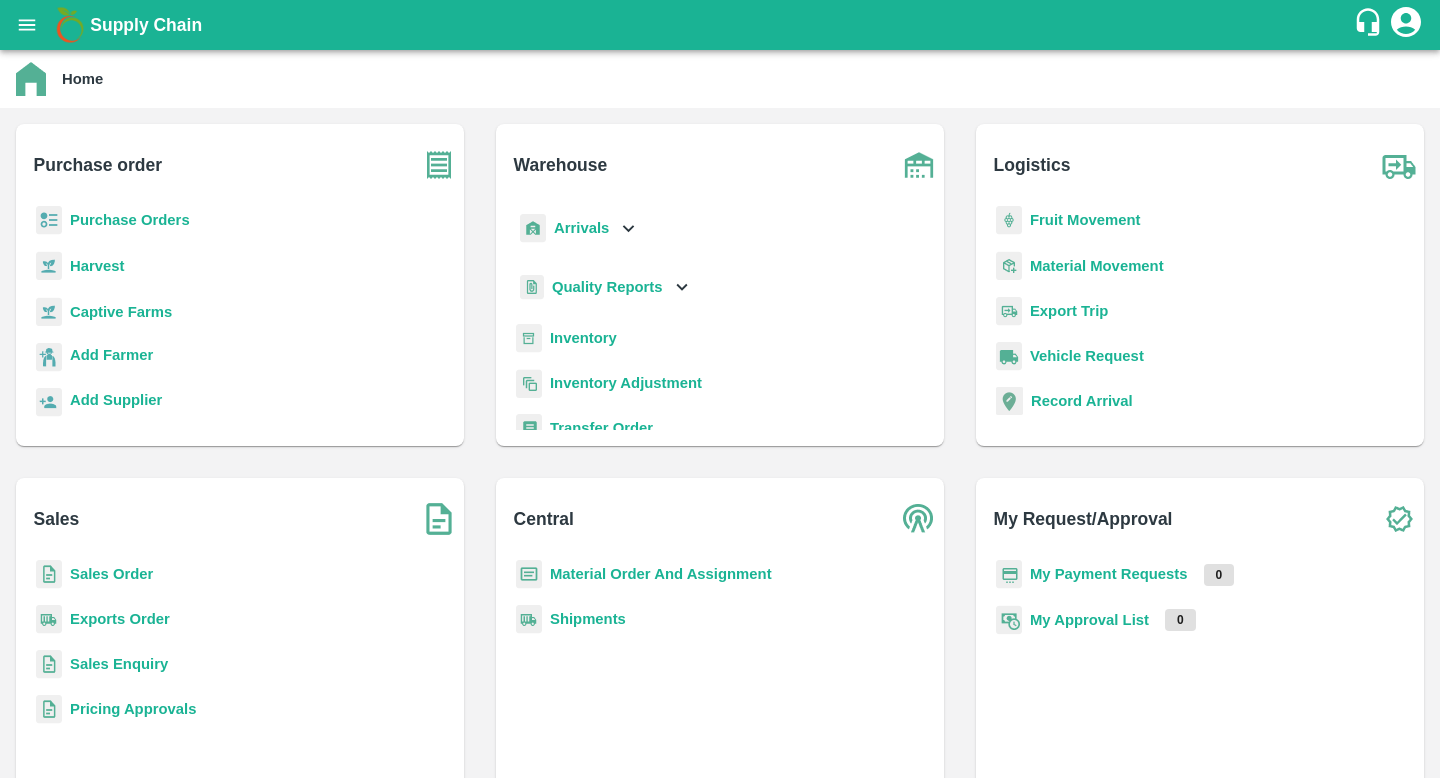 scroll, scrollTop: 32, scrollLeft: 0, axis: vertical 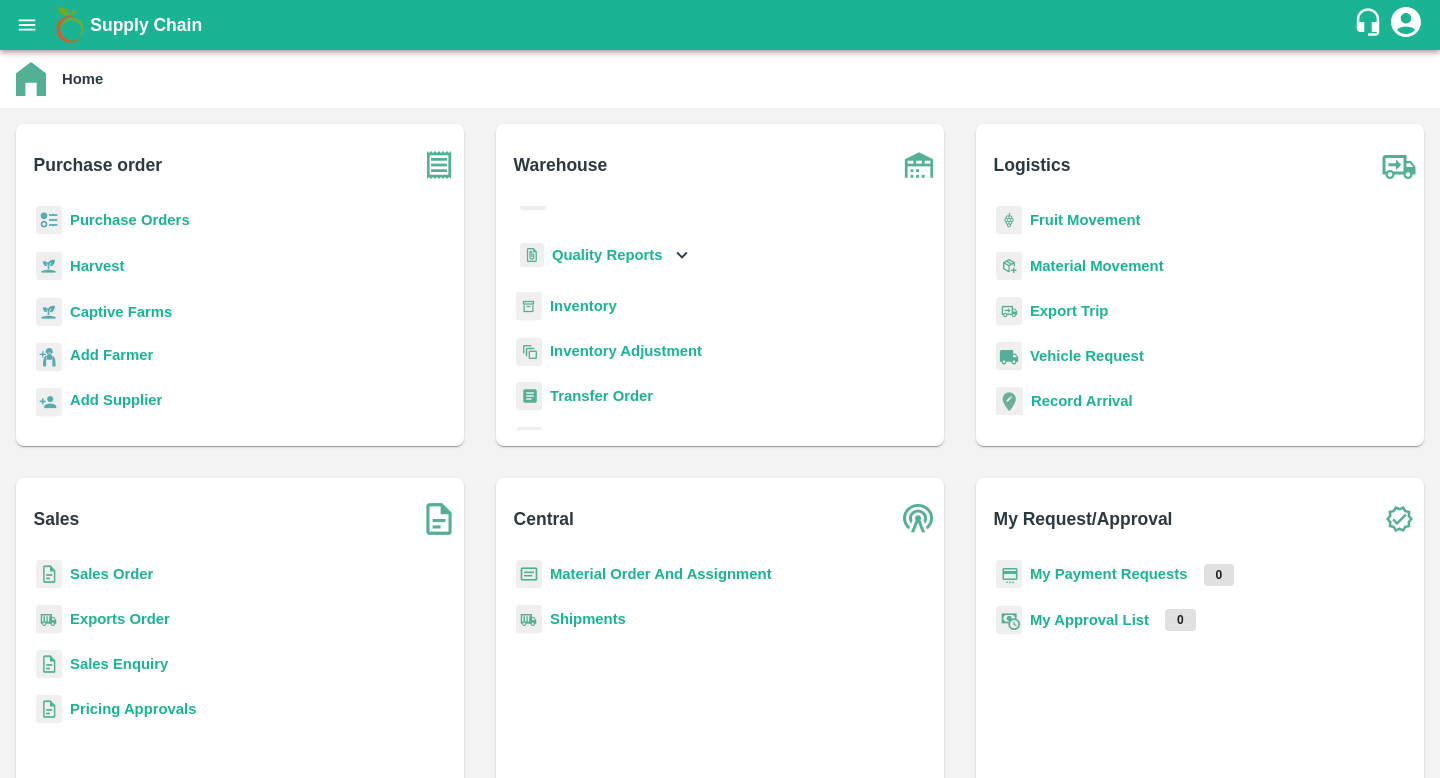 click on "Quality Reports" at bounding box center (607, 255) 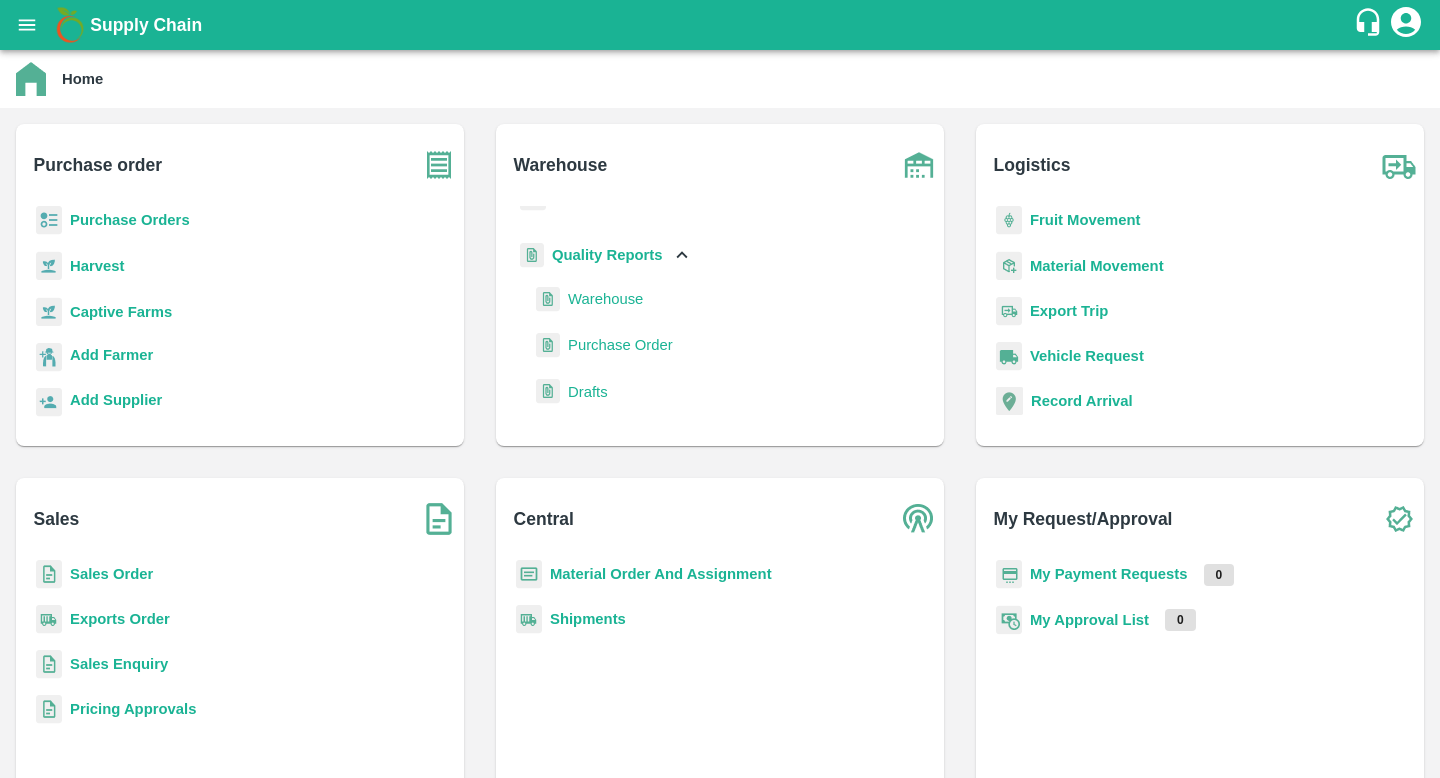 click on "Purchase Order" at bounding box center [620, 345] 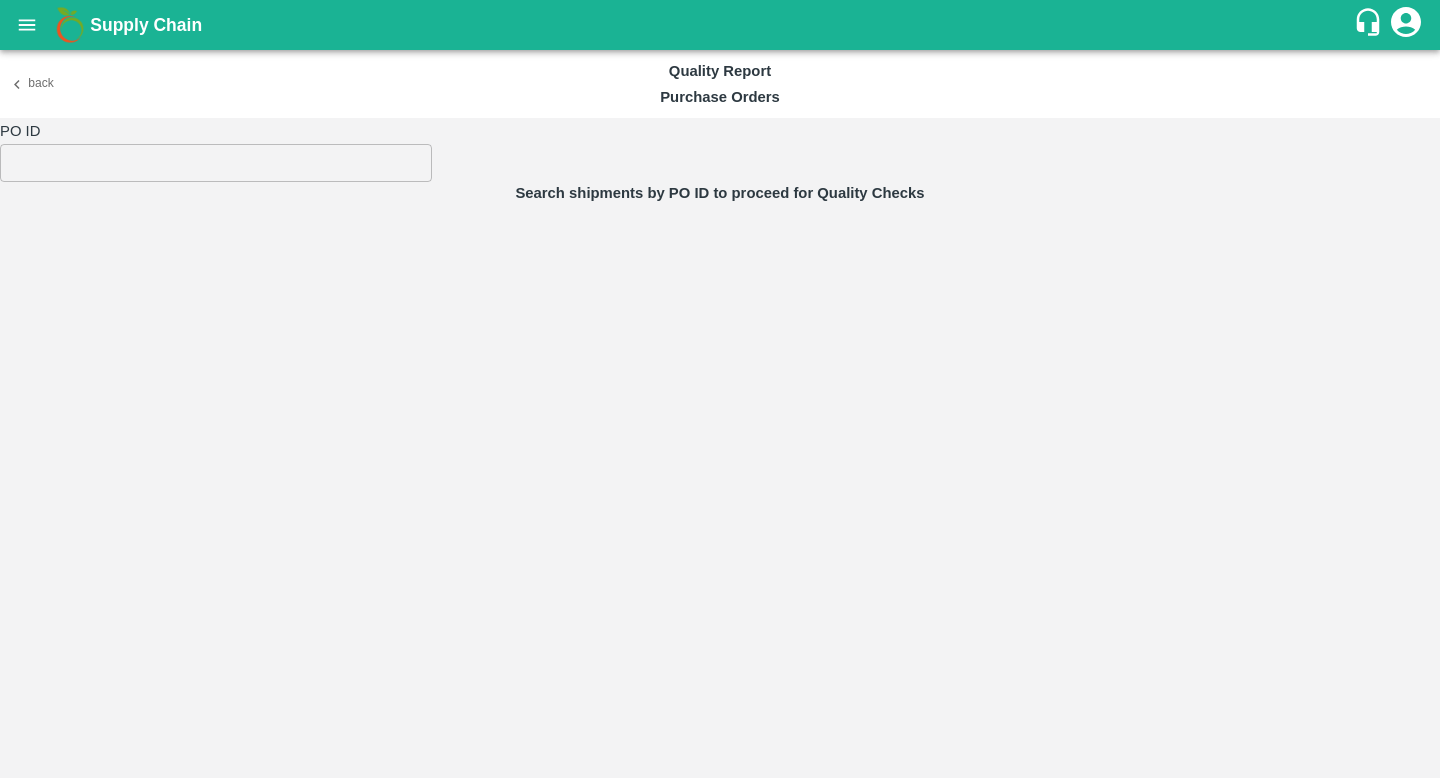 click at bounding box center [720, 491] 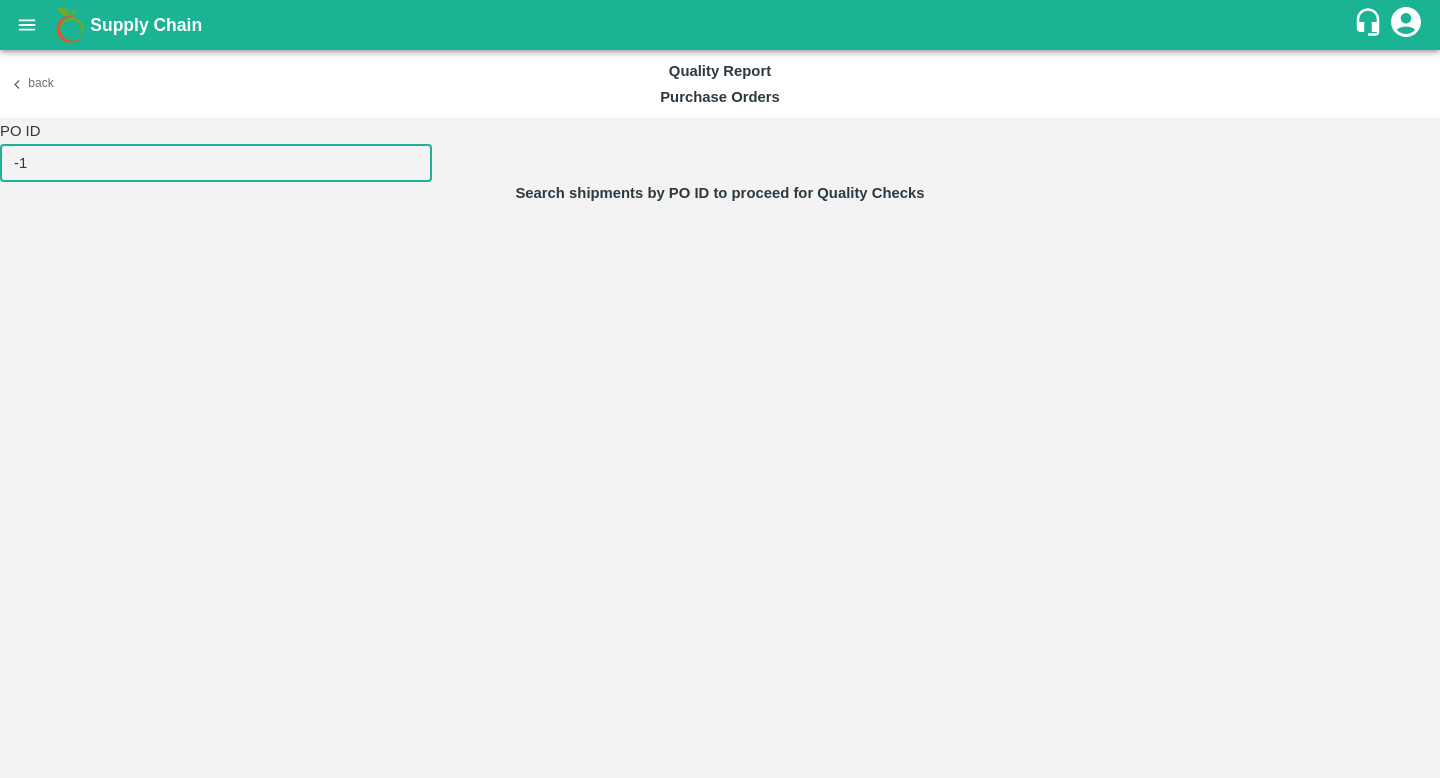click on "-1" at bounding box center (216, 163) 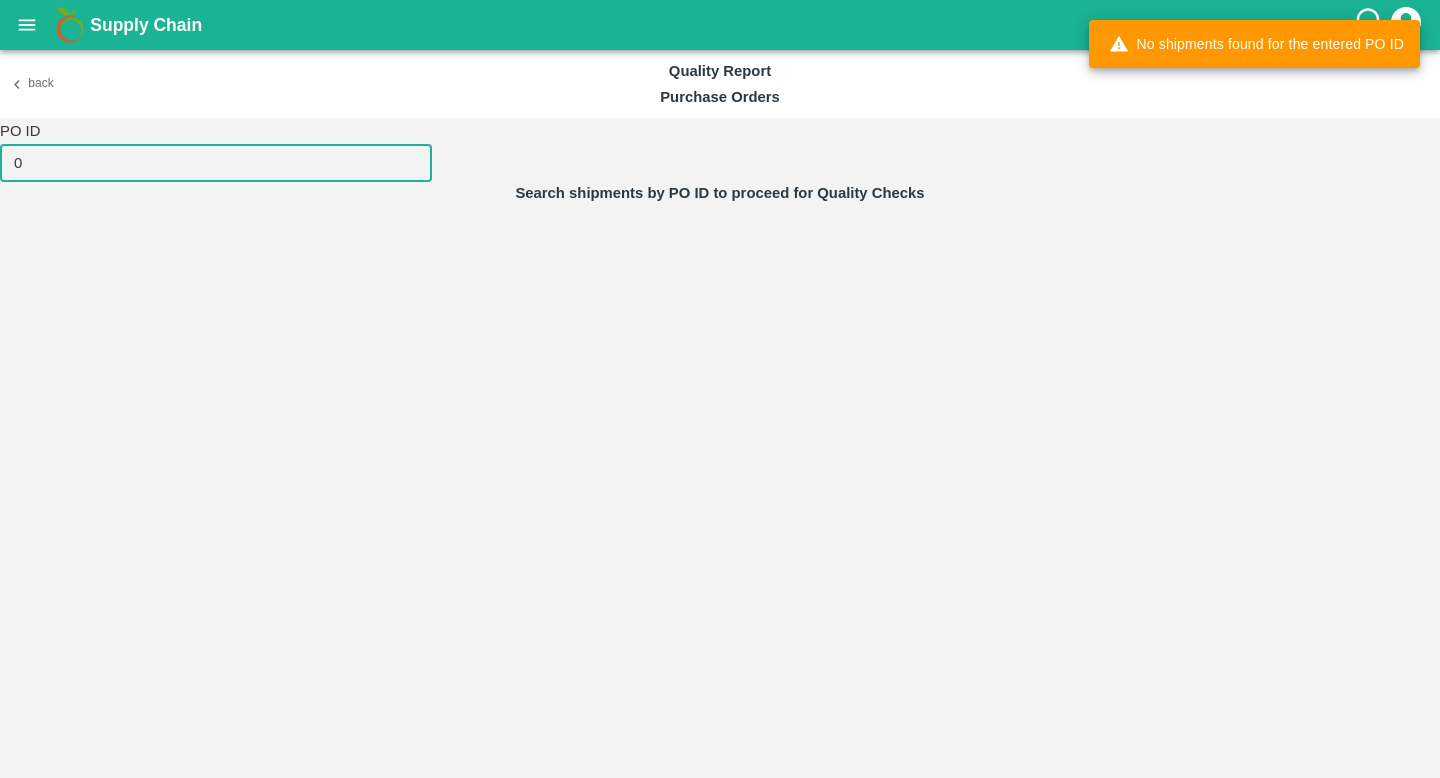 type on "0" 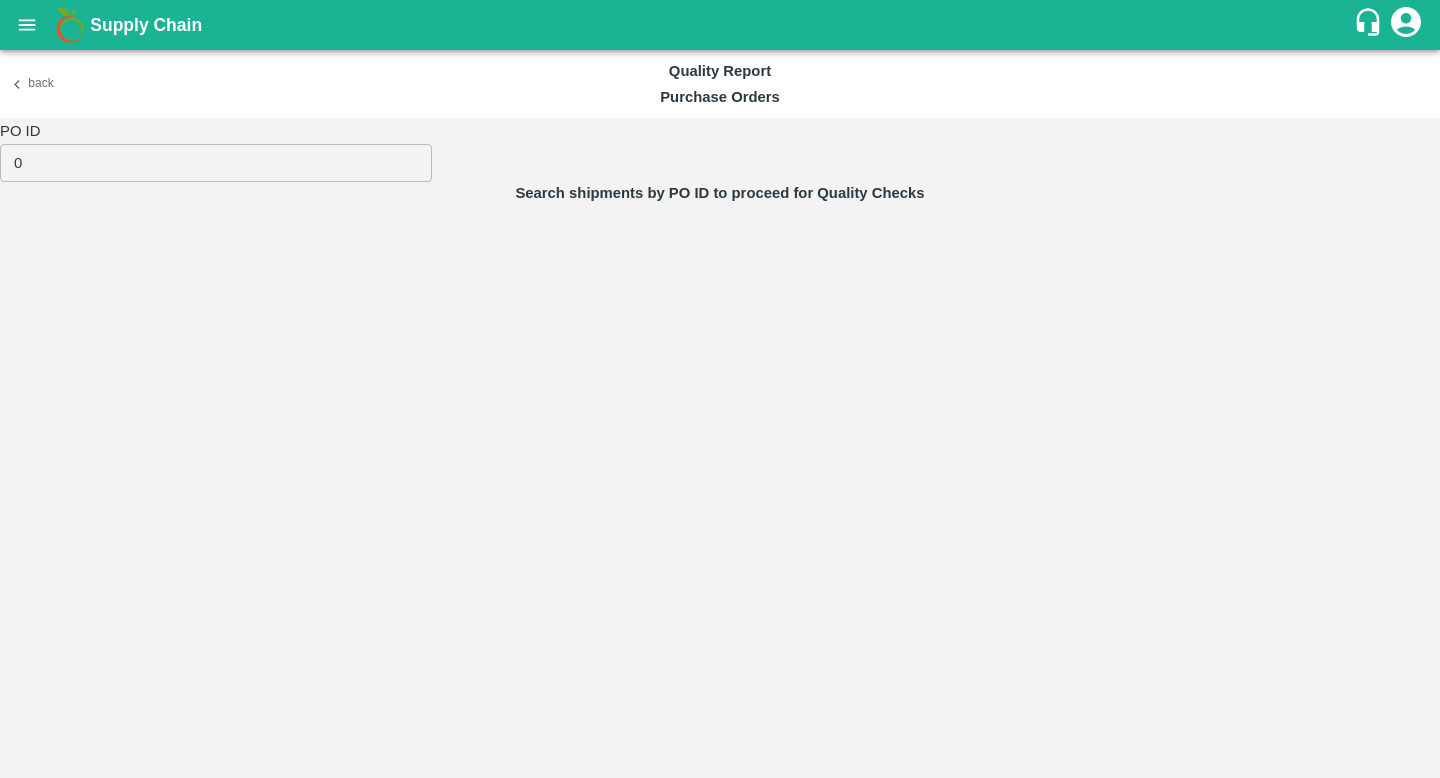 click 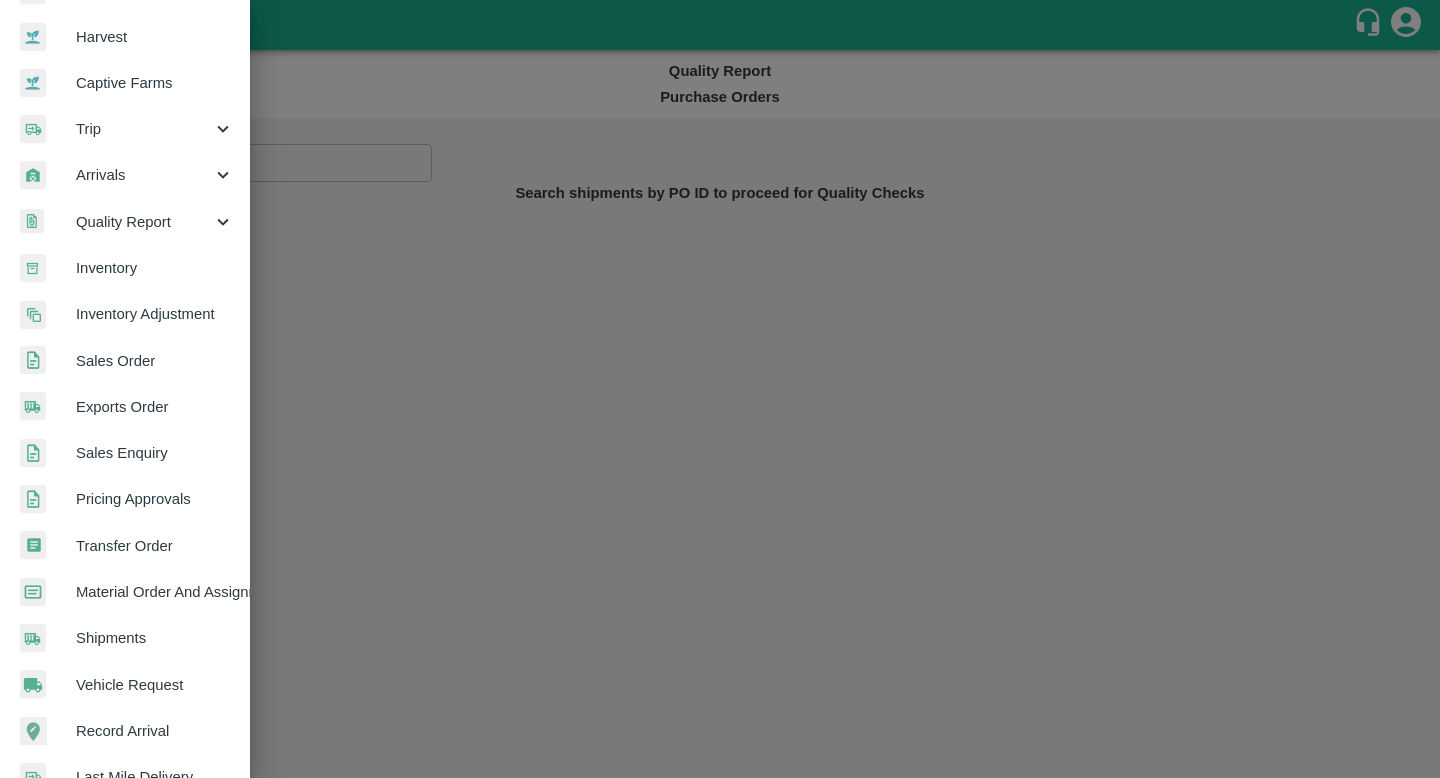 scroll, scrollTop: 37, scrollLeft: 0, axis: vertical 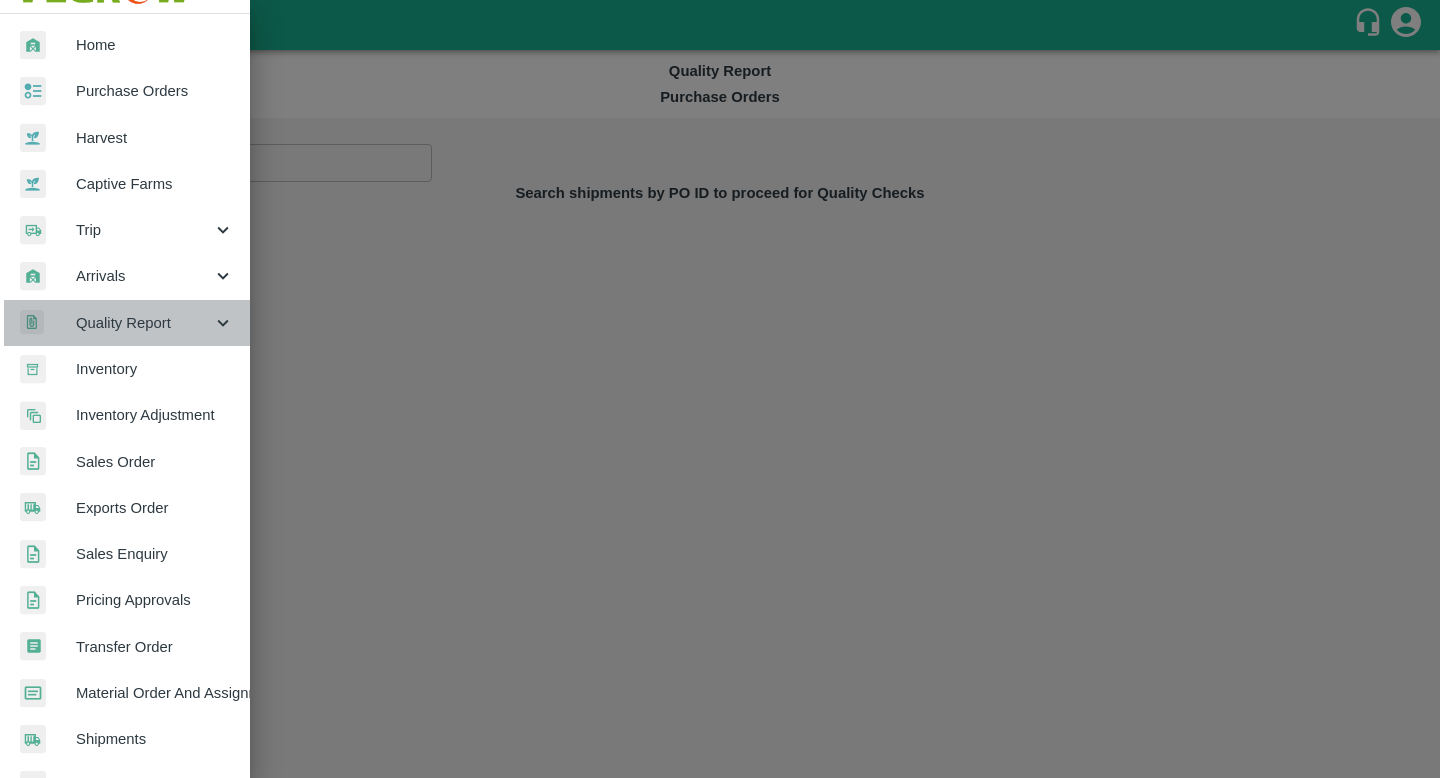 click on "Quality Report" at bounding box center [125, 323] 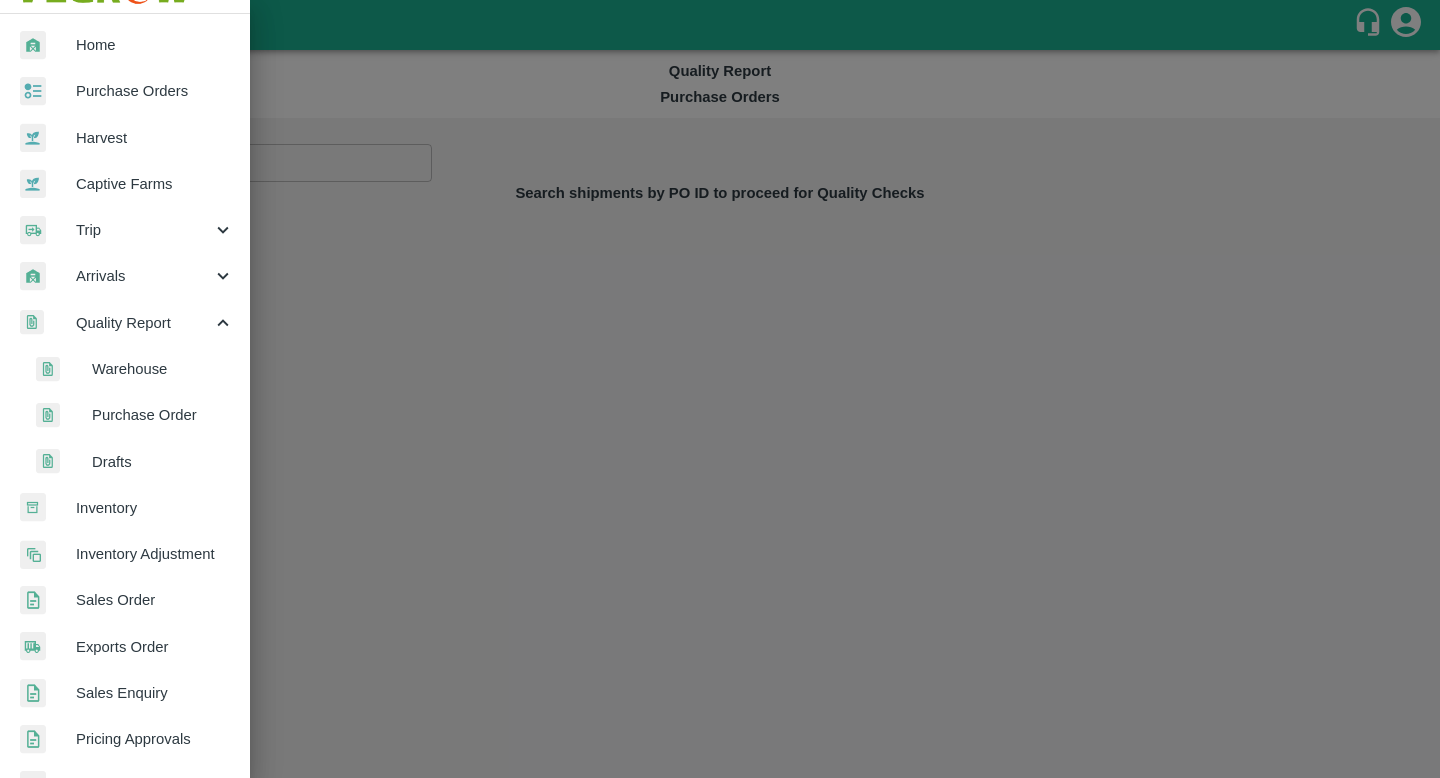 click on "Drafts" at bounding box center (133, 462) 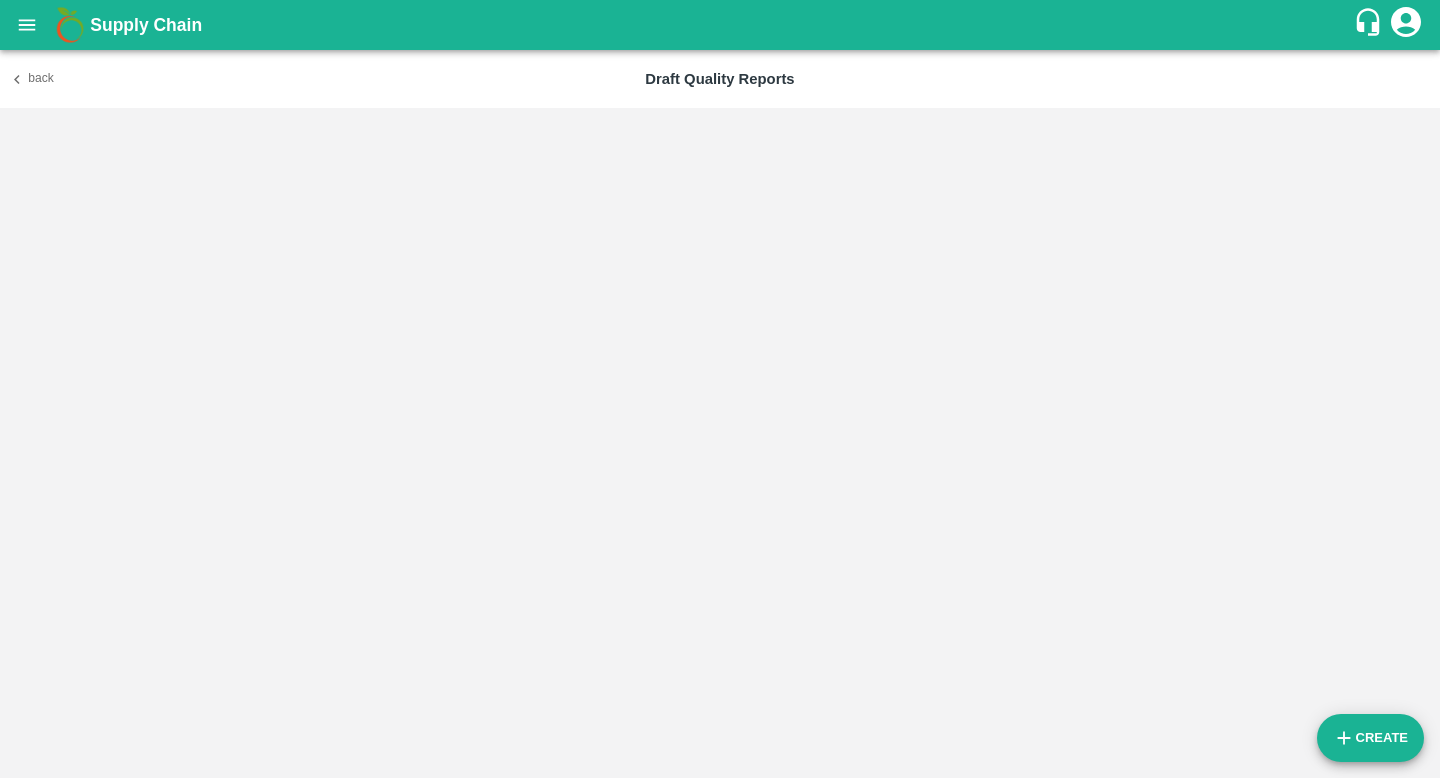 click on "Create" at bounding box center (1370, 738) 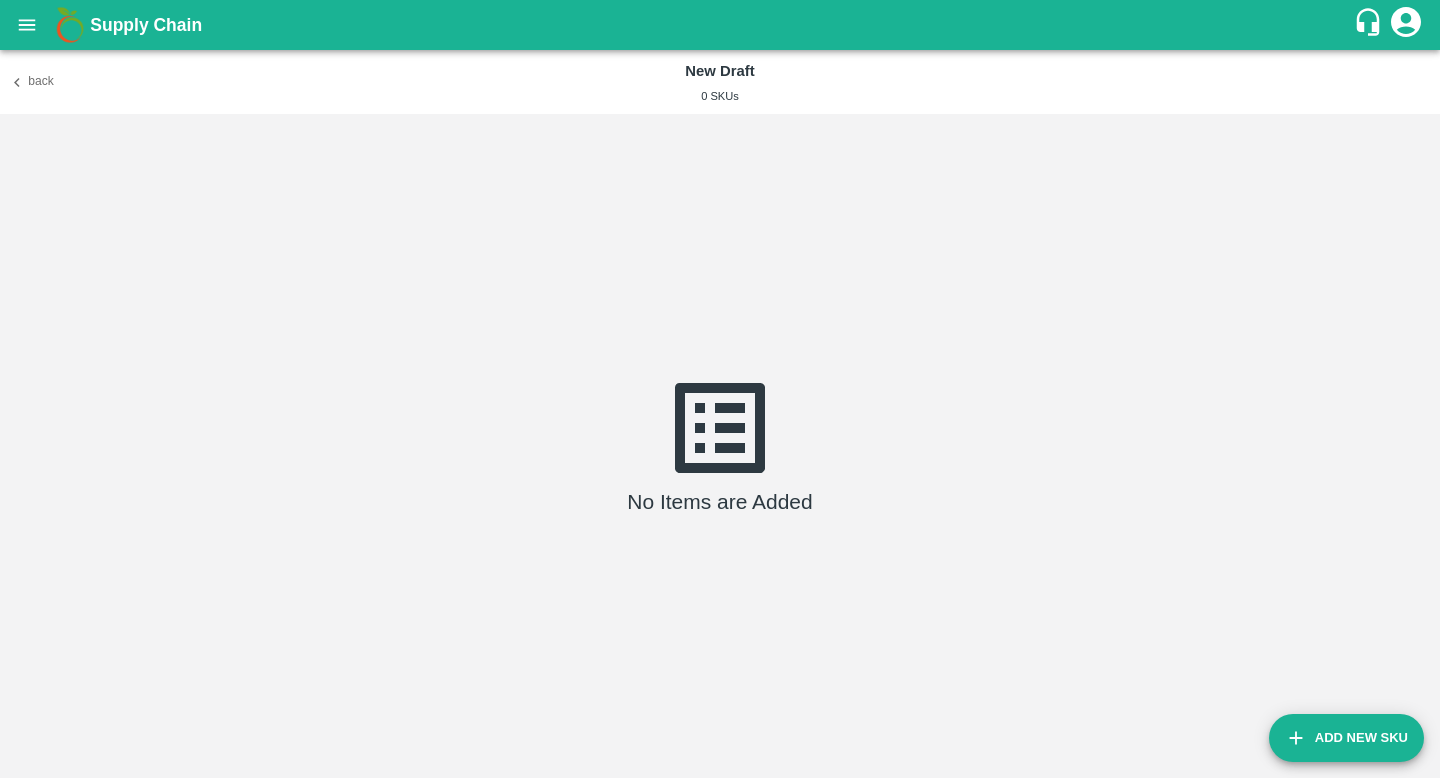 click on "Add New Sku" at bounding box center (1346, 738) 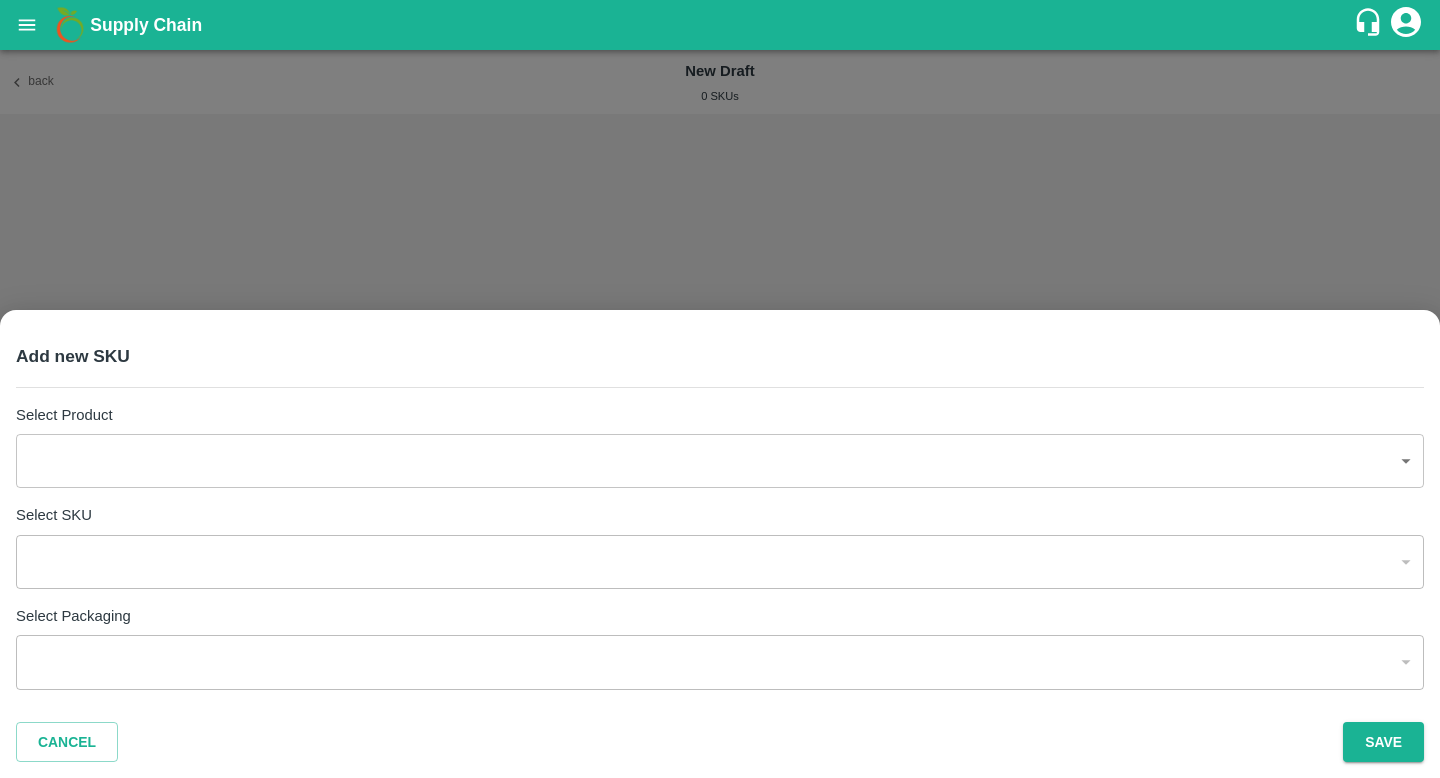 click on "Supply Chain Back New Draft 0 SKUs No Items are Added Add New Sku [GEOGRAPHIC_DATA] [GEOGRAPHIC_DATA] [GEOGRAPHIC_DATA] PH Direct Customer [GEOGRAPHIC_DATA] [GEOGRAPHIC_DATA] [GEOGRAPHIC_DATA] CC Pirawa Waxing Plant [[GEOGRAPHIC_DATA]] CC Karmad CC [GEOGRAPHIC_DATA] PH [GEOGRAPHIC_DATA] [GEOGRAPHIC_DATA] [GEOGRAPHIC_DATA] CC [GEOGRAPHIC_DATA] [GEOGRAPHIC_DATA] [GEOGRAPHIC_DATA] [GEOGRAPHIC_DATA] PH Warud [GEOGRAPHIC_DATA] Indapur CC Sangli PH Lingsur CC Jeewana CC FFH [GEOGRAPHIC_DATA] [GEOGRAPHIC_DATA] Padru CC [GEOGRAPHIC_DATA] [GEOGRAPHIC_DATA] PH Iniya Koyambedu [GEOGRAPHIC_DATA] [GEOGRAPHIC_DATA] Imported [GEOGRAPHIC_DATA] [GEOGRAPHIC_DATA] Imported DC - Safal Market Tembhurni PH Shrigonda PH [GEOGRAPHIC_DATA] PH [GEOGRAPHIC_DATA] Imported DC MDC Bhubaneswar Vegrow Pune Mandi PH Oddi CC [APPL] Rohru[APPL] Chikkaballapur PH Modern Trade [GEOGRAPHIC_DATA] [GEOGRAPHIC_DATA] [GEOGRAPHIC_DATA] virtual imported [GEOGRAPHIC_DATA] Maddur PH B2R [GEOGRAPHIC_DATA]  FruitX [GEOGRAPHIC_DATA] B2R [GEOGRAPHIC_DATA] FruitX Warud Mandi [GEOGRAPHIC_DATA] Imported DC FruitX Siliguri [GEOGRAPHIC_DATA] Banana CS Rohru PH [PERSON_NAME] PH FXD LMD DC FruitX Jeewana Mandi 23-24 FruitX Rohru Mandi FruitX [PERSON_NAME] Bagoda Satellite CC FruitX Bangarupalm Mandi FruitX Warangal Mandi Madurai Virtual MDC Freshmax warehouse Tadipatri Banana Export FruitX Nashik Mandi 24-25 FruitX Narkhanda Mandi" at bounding box center (720, 389) 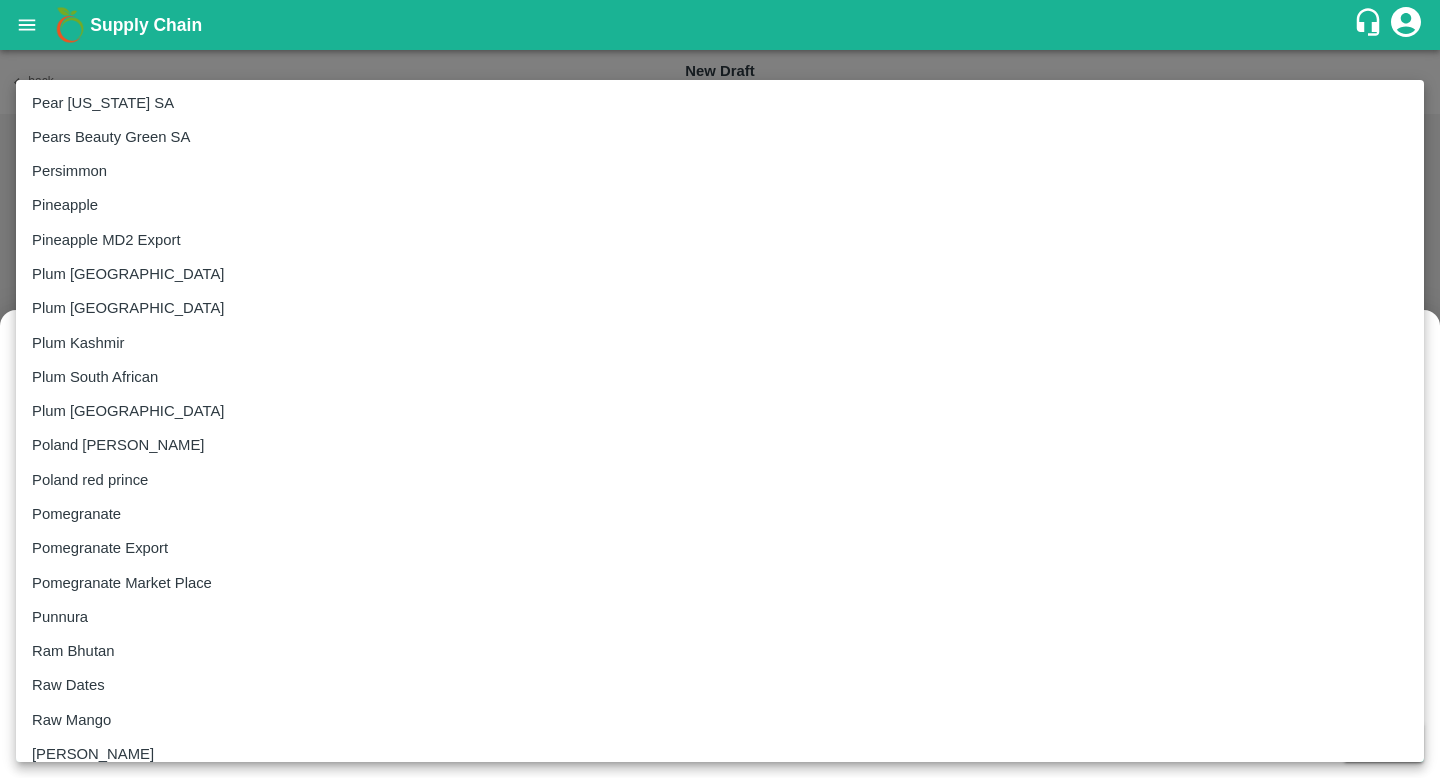 scroll, scrollTop: 8215, scrollLeft: 0, axis: vertical 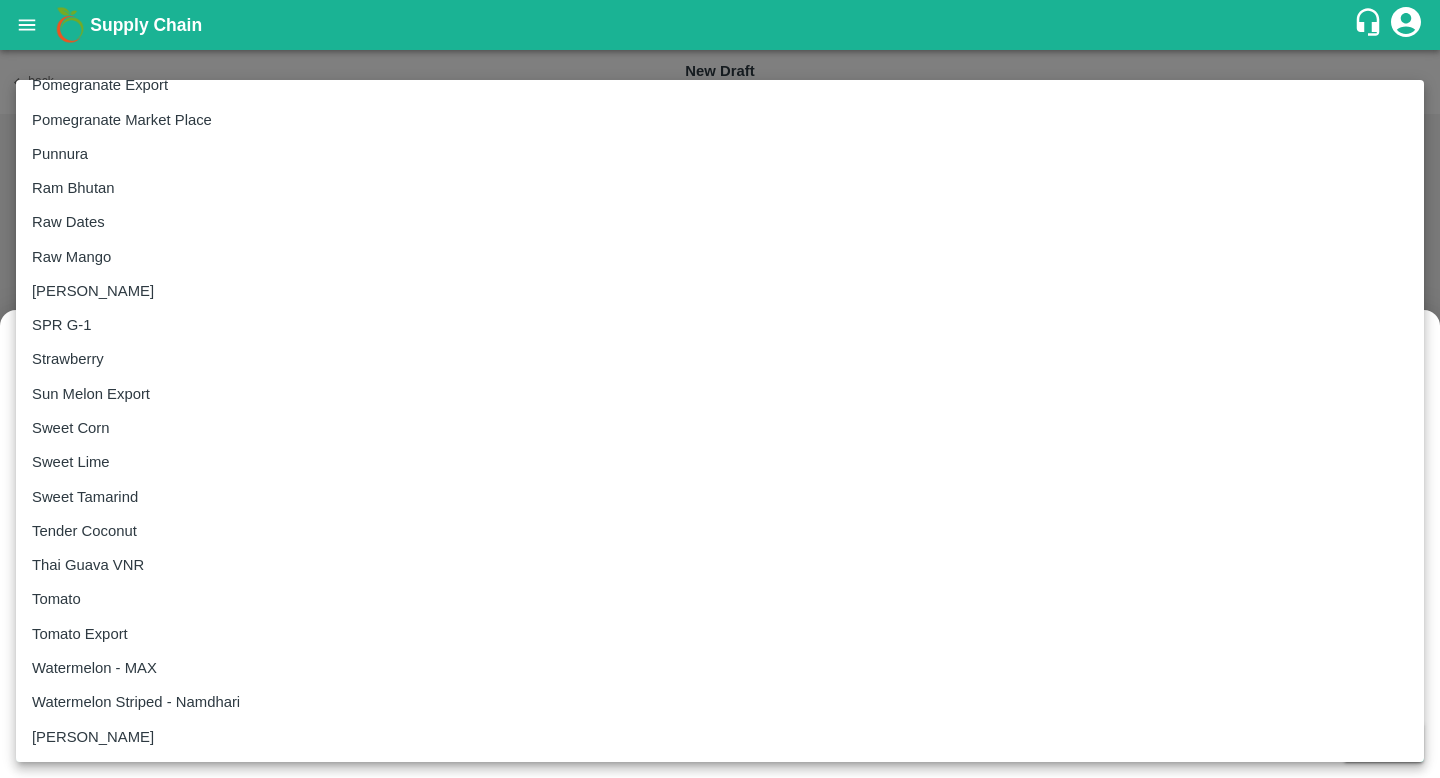 click at bounding box center [720, 389] 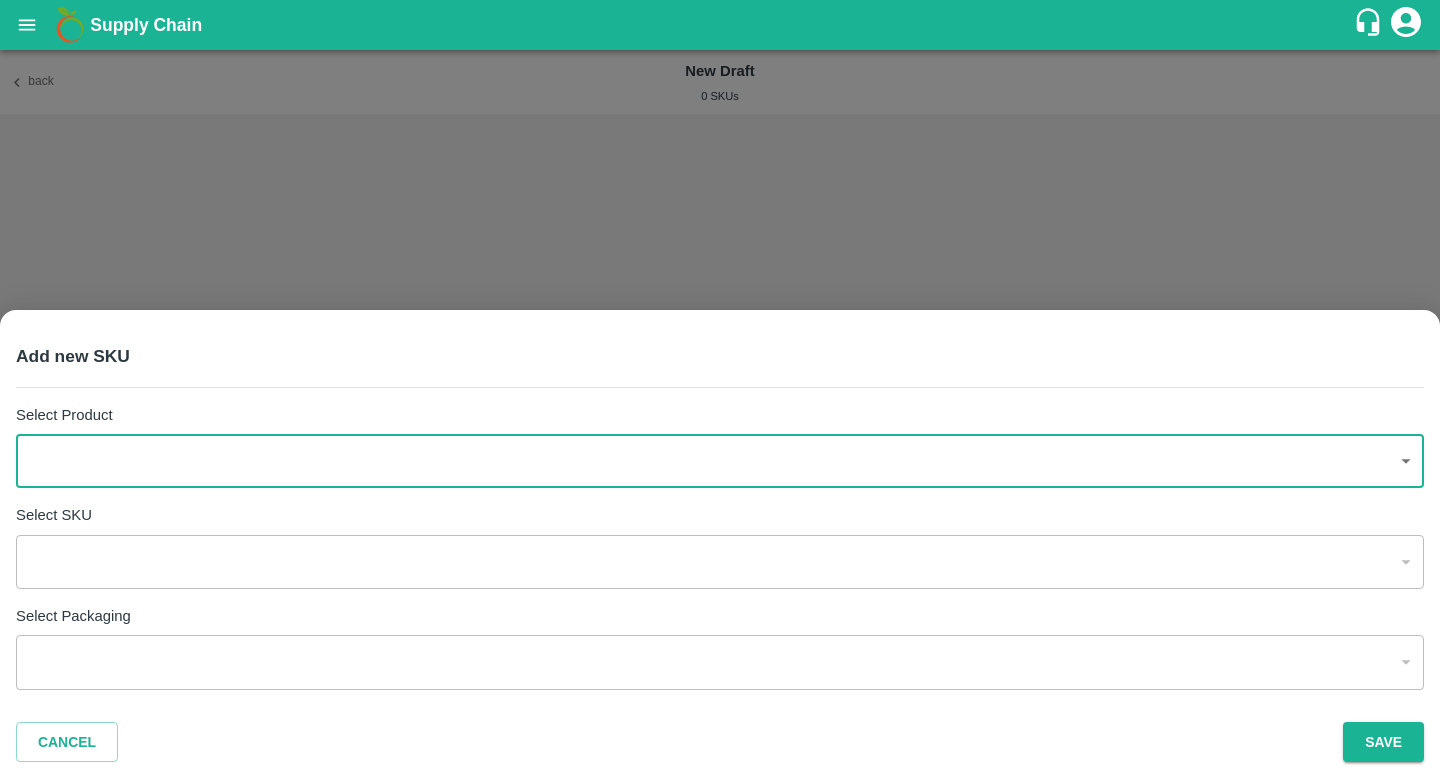 click on "​" at bounding box center [720, 562] 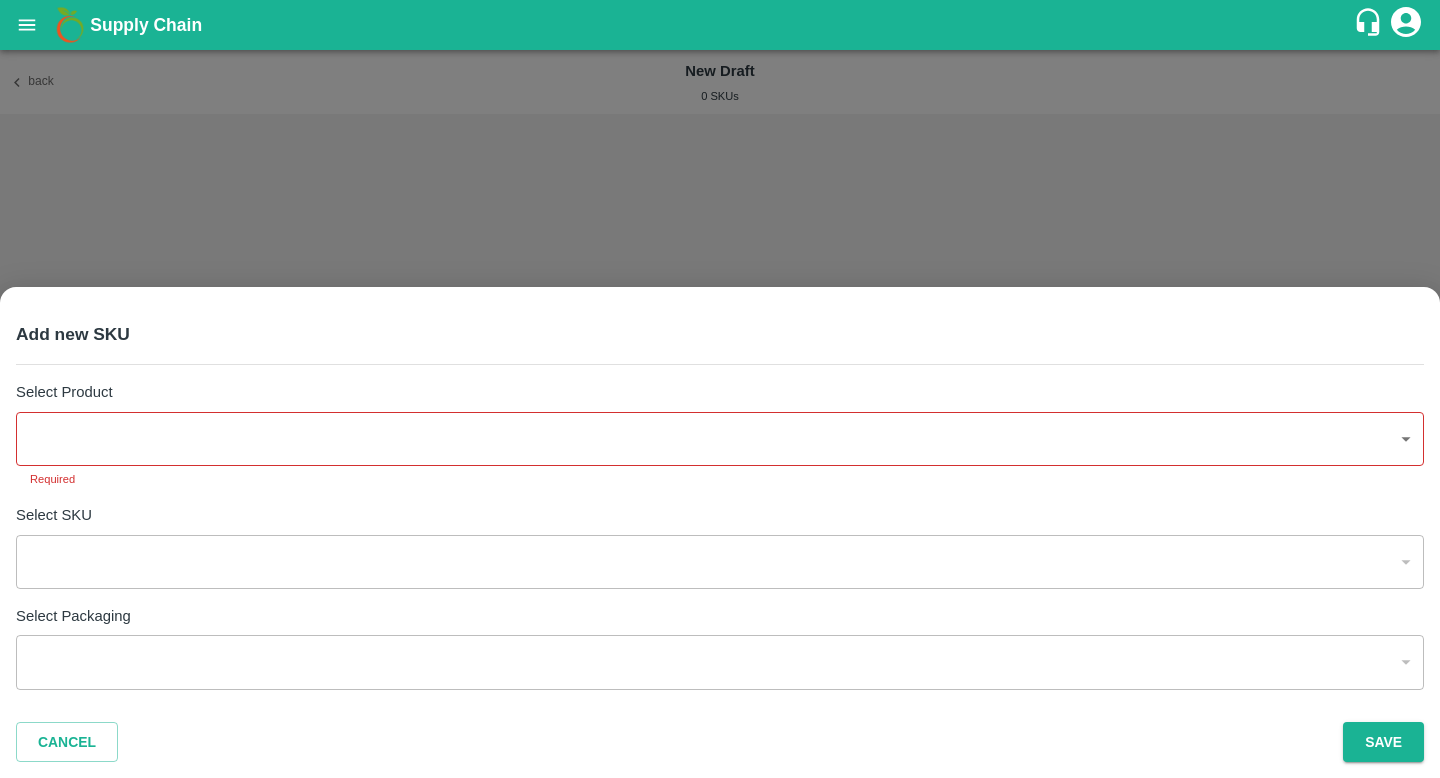 click on "​" at bounding box center (720, 662) 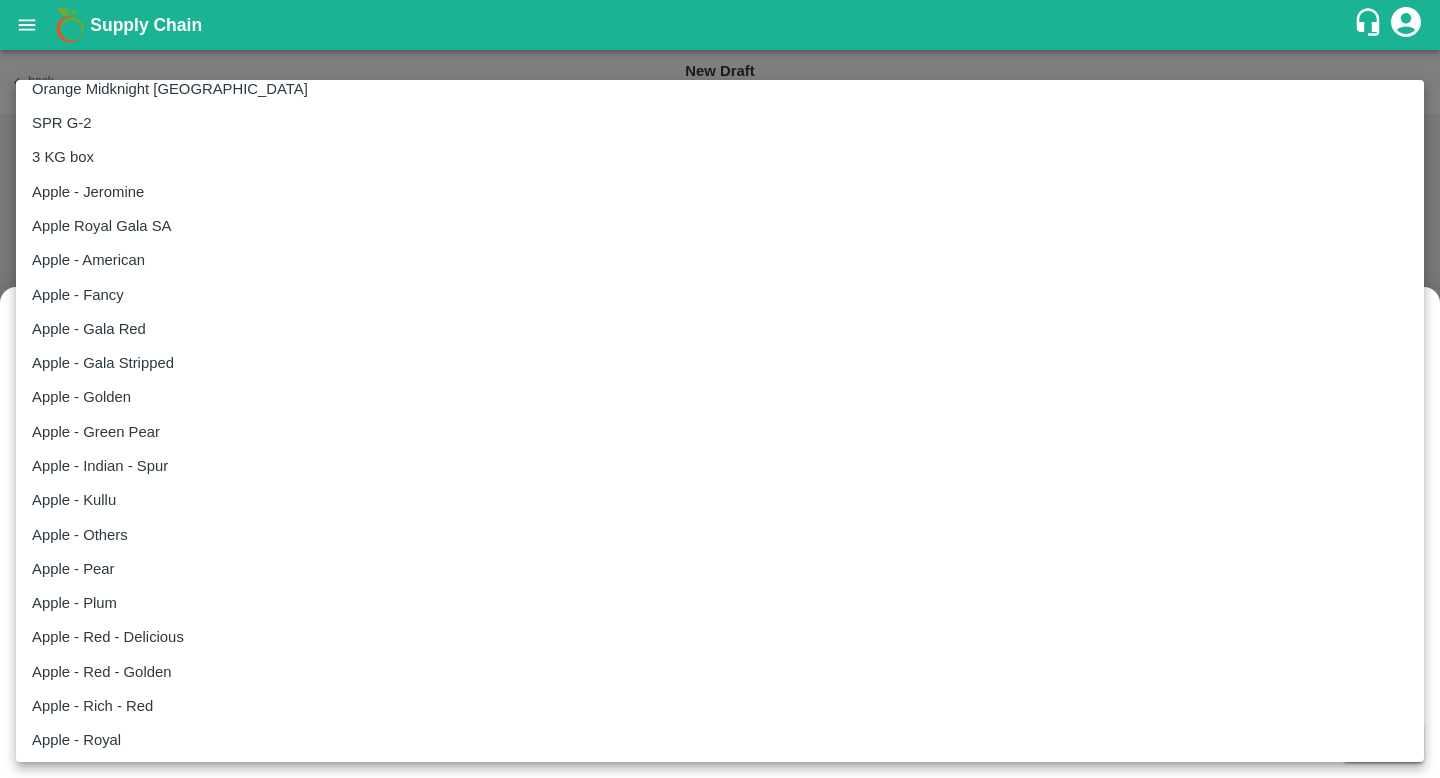 scroll, scrollTop: 0, scrollLeft: 0, axis: both 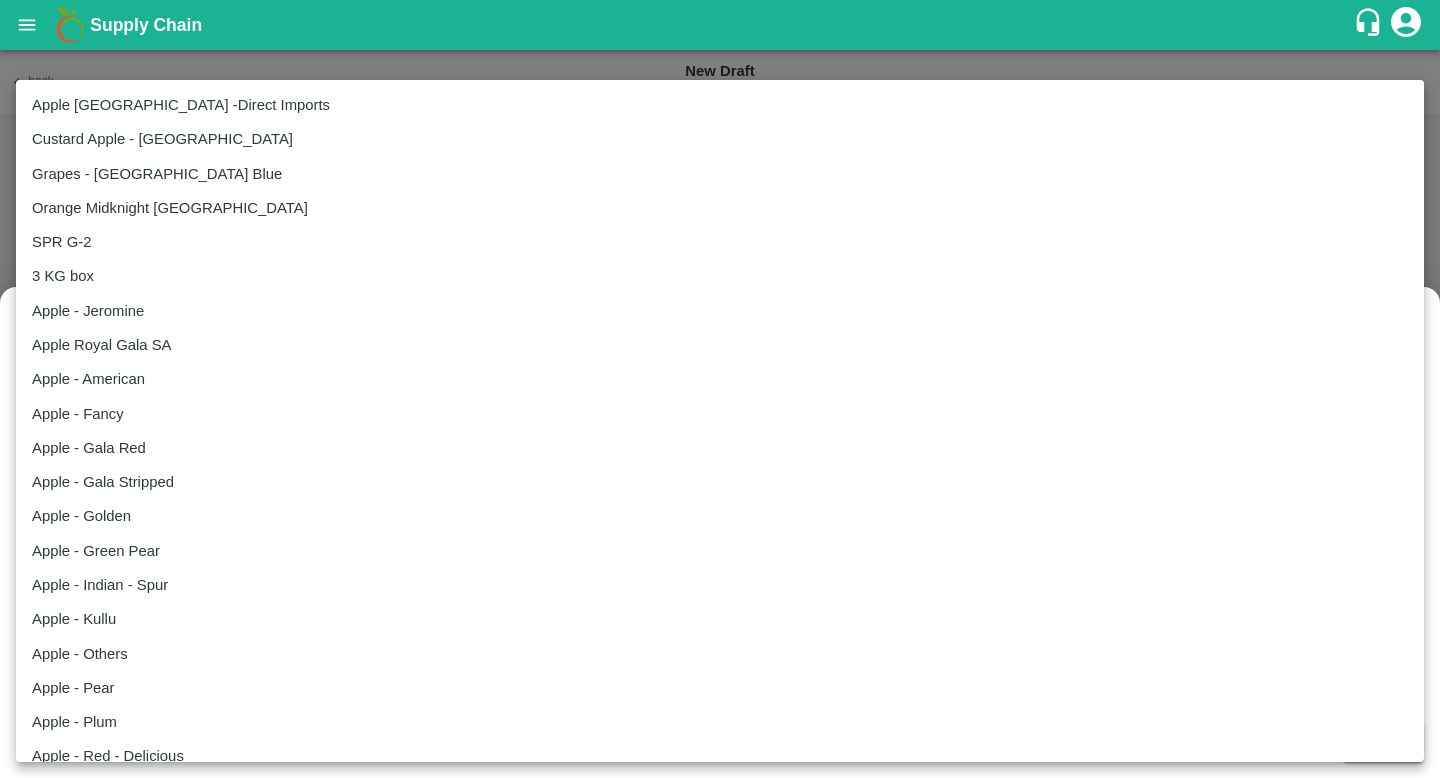 click at bounding box center [720, 389] 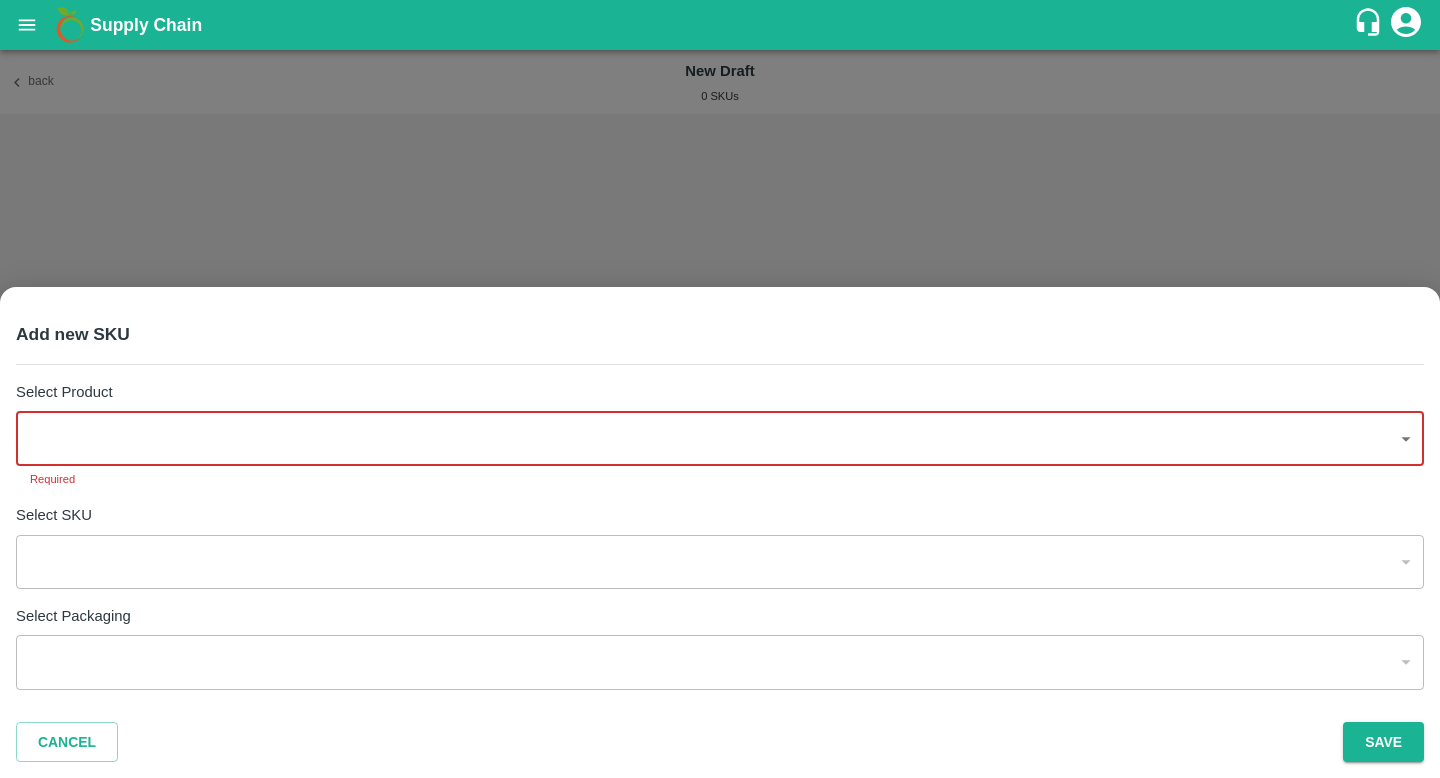 click on "​" at bounding box center (720, 562) 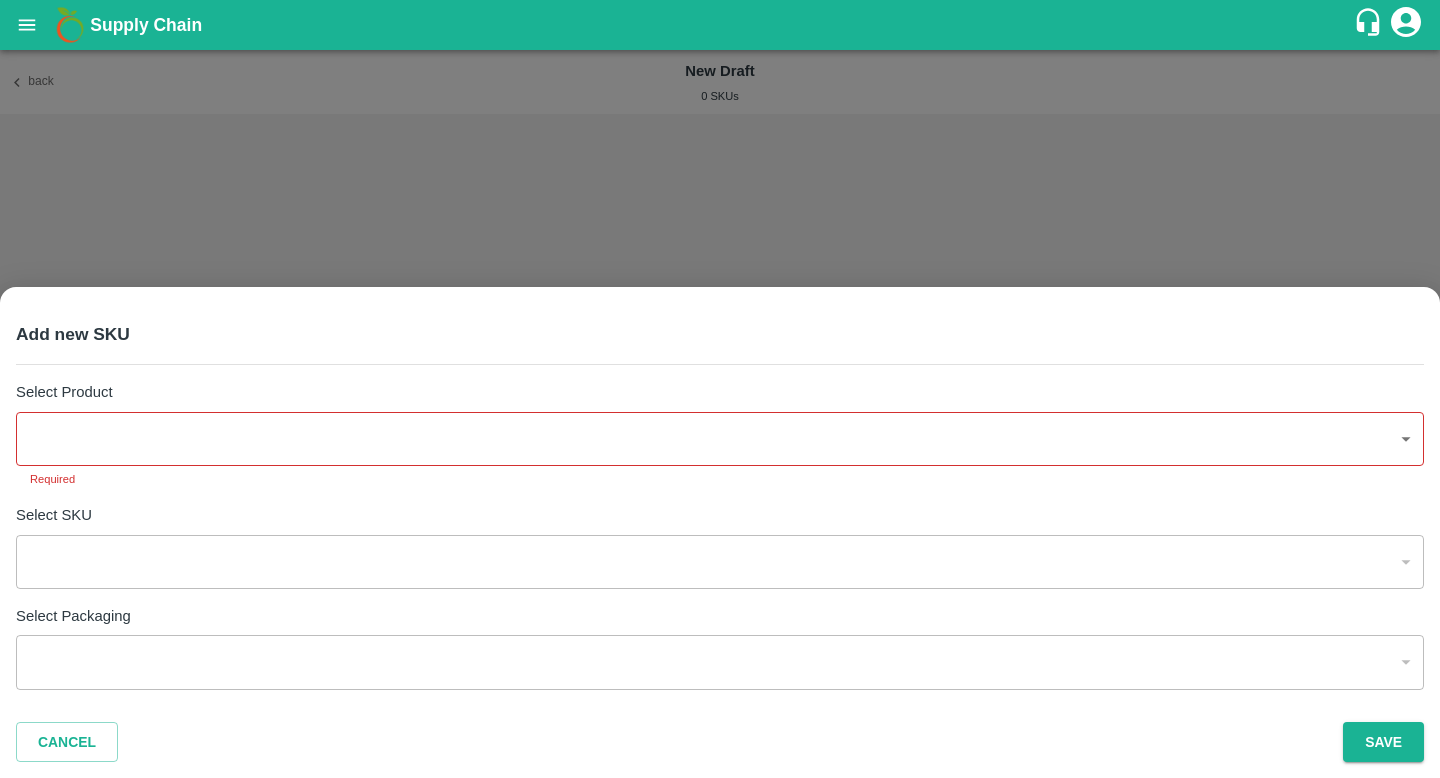 click on "​" at bounding box center [720, 562] 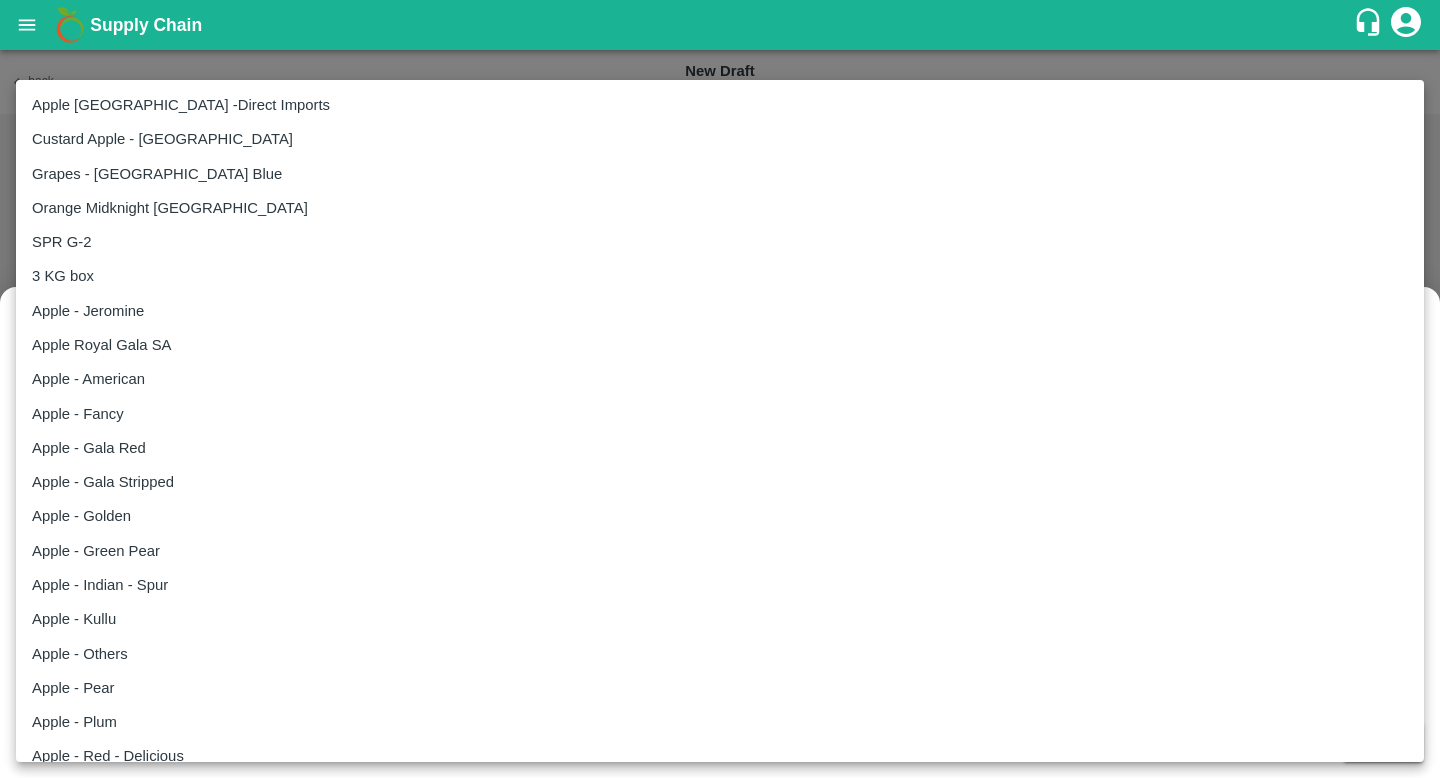 type 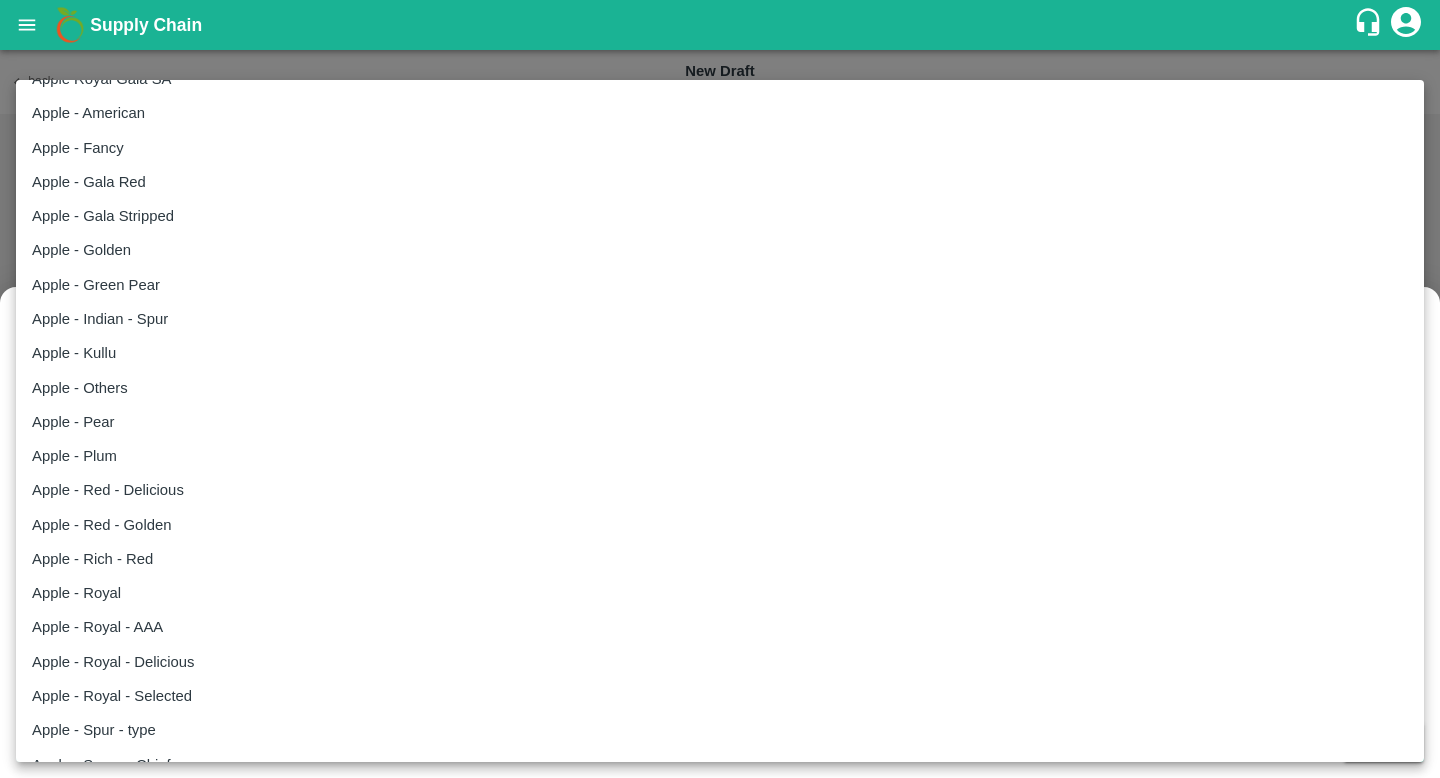 scroll, scrollTop: 273, scrollLeft: 0, axis: vertical 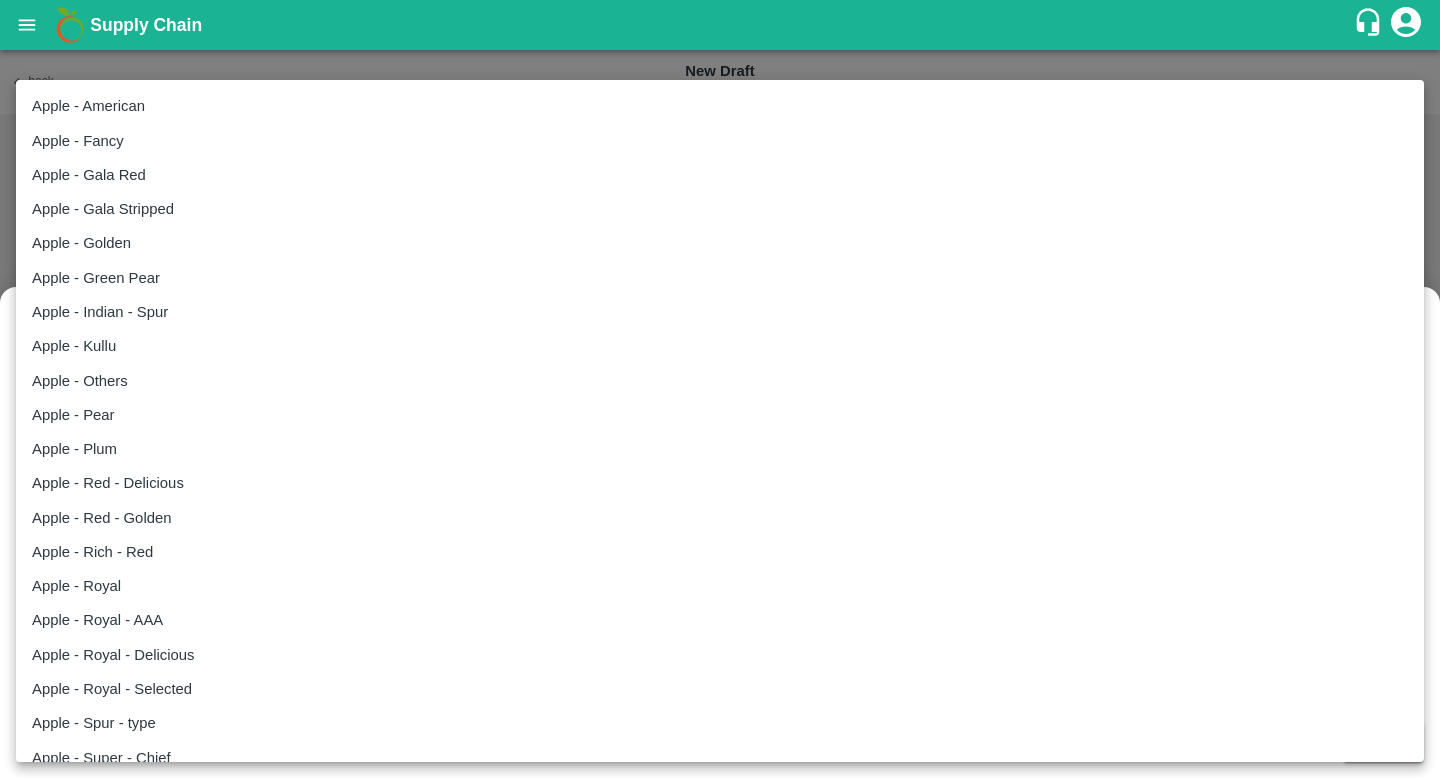 click on "Apple - Red - Delicious" at bounding box center (720, 483) 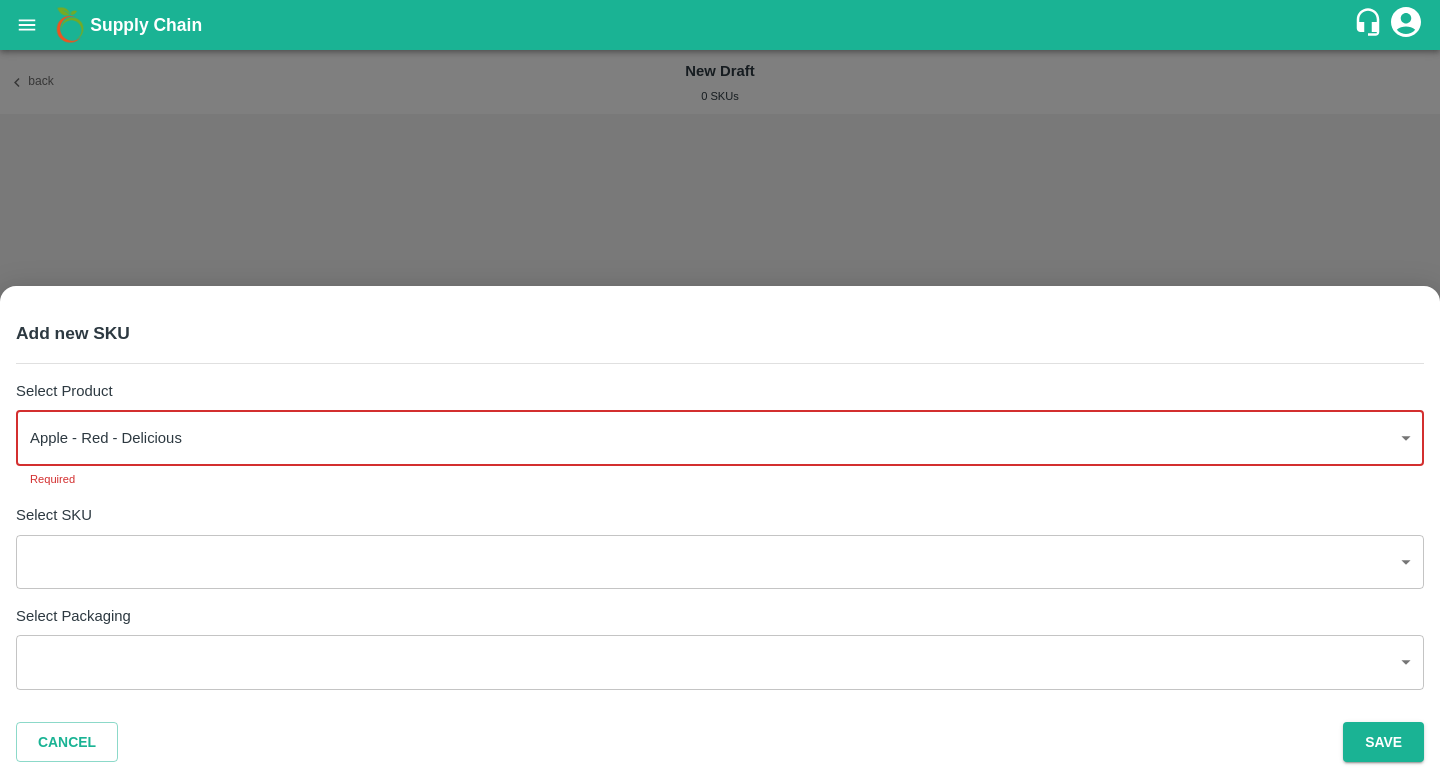 click on "Supply Chain Back New Draft 0 SKUs No Items are Added Add New Sku [GEOGRAPHIC_DATA] [GEOGRAPHIC_DATA] [GEOGRAPHIC_DATA] PH Direct Customer [GEOGRAPHIC_DATA] [GEOGRAPHIC_DATA] [GEOGRAPHIC_DATA] CC Pirawa Waxing Plant [[GEOGRAPHIC_DATA]] CC Karmad CC [GEOGRAPHIC_DATA] PH [GEOGRAPHIC_DATA] [GEOGRAPHIC_DATA] [GEOGRAPHIC_DATA] CC [GEOGRAPHIC_DATA] [GEOGRAPHIC_DATA] [GEOGRAPHIC_DATA] [GEOGRAPHIC_DATA] PH Warud [GEOGRAPHIC_DATA] Indapur CC Sangli PH Lingsur CC Jeewana CC FFH [GEOGRAPHIC_DATA] [GEOGRAPHIC_DATA] Padru CC [GEOGRAPHIC_DATA] [GEOGRAPHIC_DATA] PH Iniya Koyambedu [GEOGRAPHIC_DATA] [GEOGRAPHIC_DATA] Imported [GEOGRAPHIC_DATA] [GEOGRAPHIC_DATA] Imported DC - Safal Market Tembhurni PH Shrigonda PH [GEOGRAPHIC_DATA] PH [GEOGRAPHIC_DATA] Imported DC MDC Bhubaneswar Vegrow Pune Mandi PH Oddi CC [APPL] Rohru[APPL] Chikkaballapur PH Modern Trade [GEOGRAPHIC_DATA] [GEOGRAPHIC_DATA] [GEOGRAPHIC_DATA] virtual imported [GEOGRAPHIC_DATA] Maddur PH B2R [GEOGRAPHIC_DATA]  FruitX [GEOGRAPHIC_DATA] B2R [GEOGRAPHIC_DATA] FruitX Warud Mandi [GEOGRAPHIC_DATA] Imported DC FruitX Siliguri [GEOGRAPHIC_DATA] Banana CS Rohru PH [PERSON_NAME] PH FXD LMD DC FruitX Jeewana Mandi 23-24 FruitX Rohru Mandi FruitX [PERSON_NAME] Bagoda Satellite CC FruitX Bangarupalm Mandi FruitX Warangal Mandi Madurai Virtual MDC Freshmax warehouse Tadipatri Banana Export FruitX Nashik Mandi 24-25 FruitX Narkhanda Mandi" at bounding box center (720, 389) 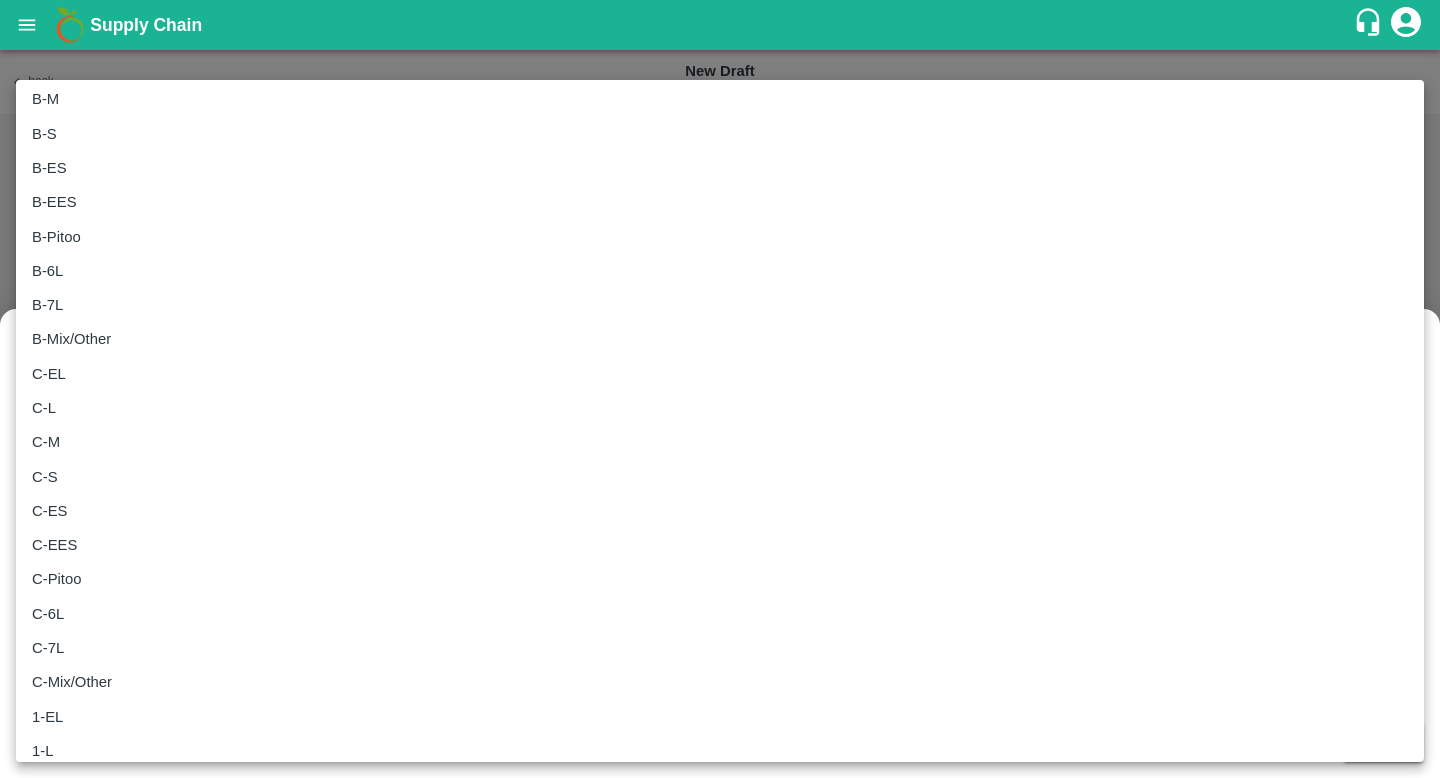 type 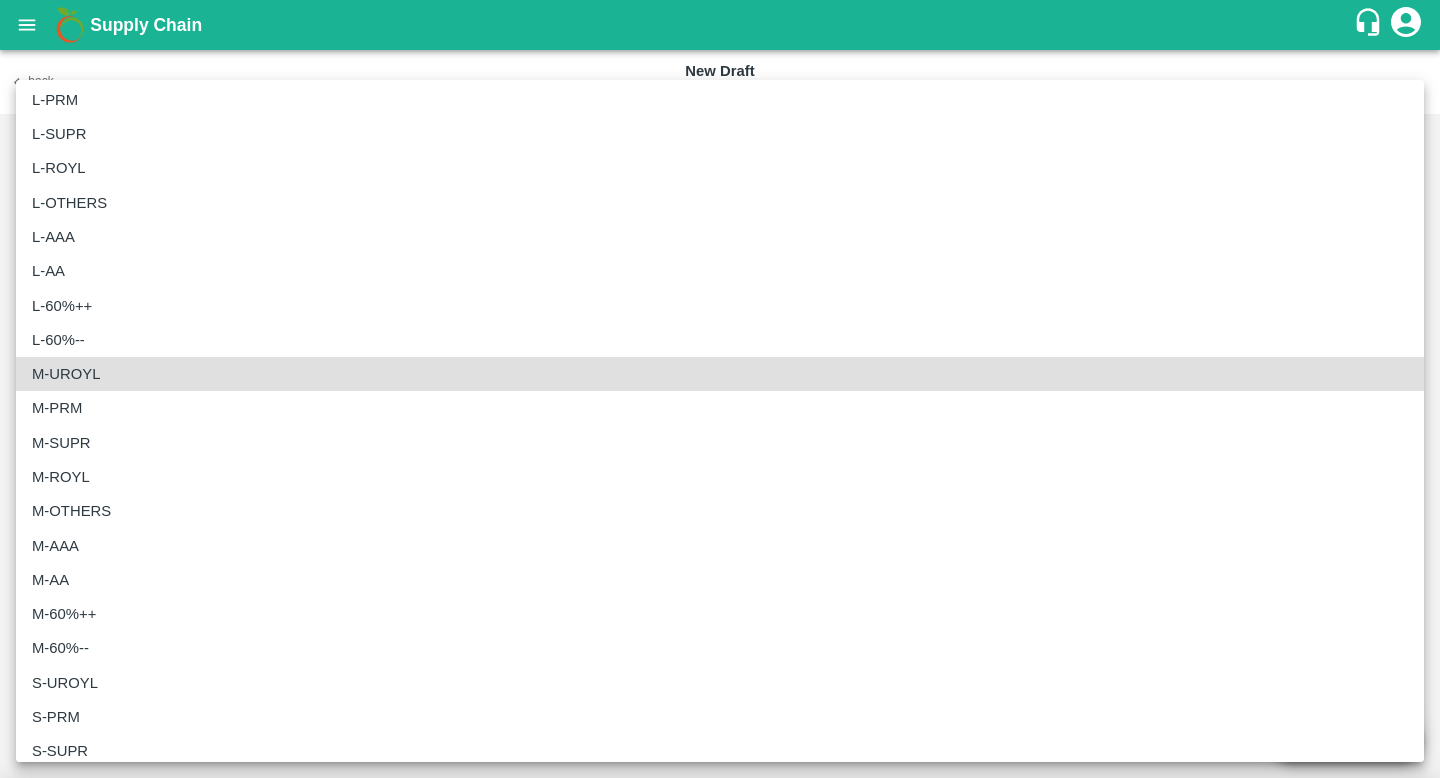 scroll, scrollTop: 0, scrollLeft: 0, axis: both 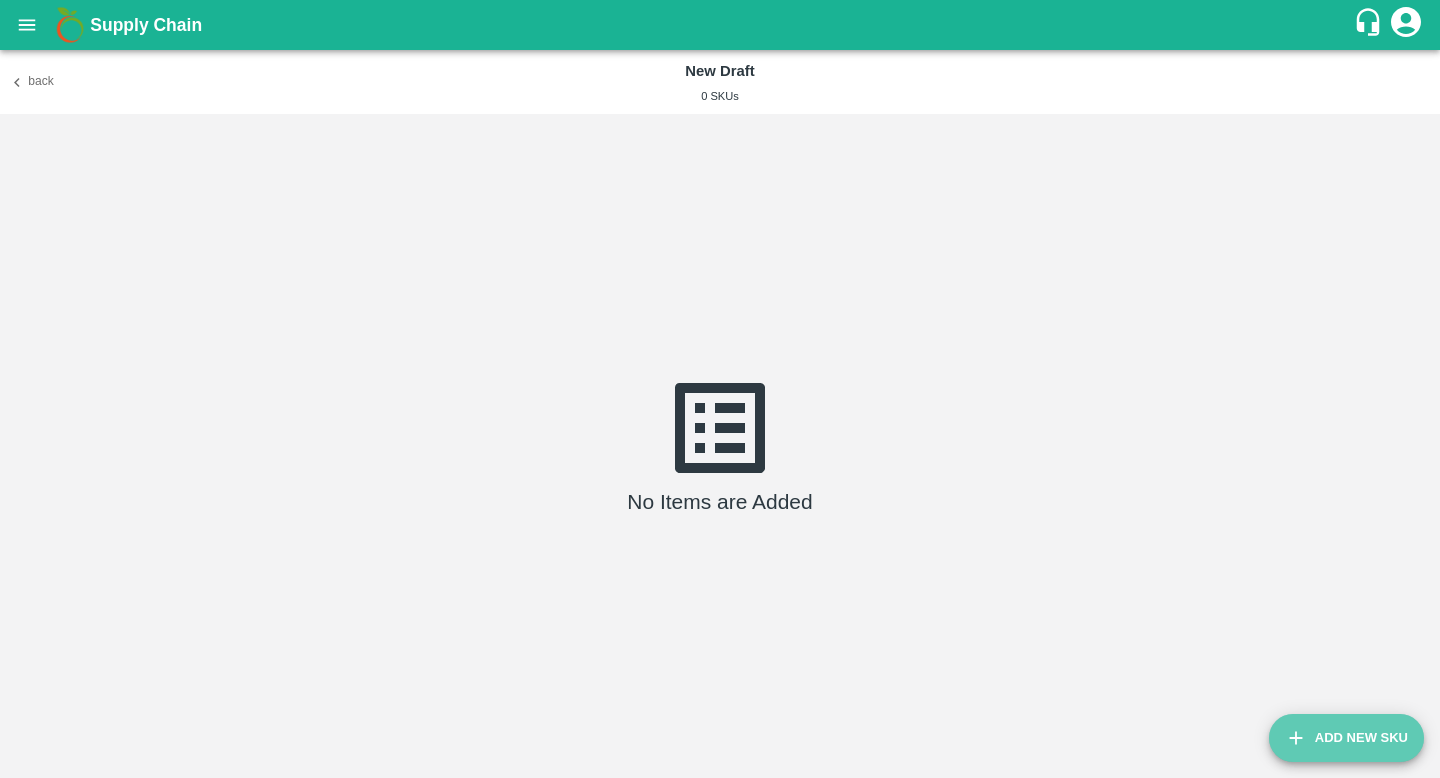 click on "Add New Sku" at bounding box center [1346, 738] 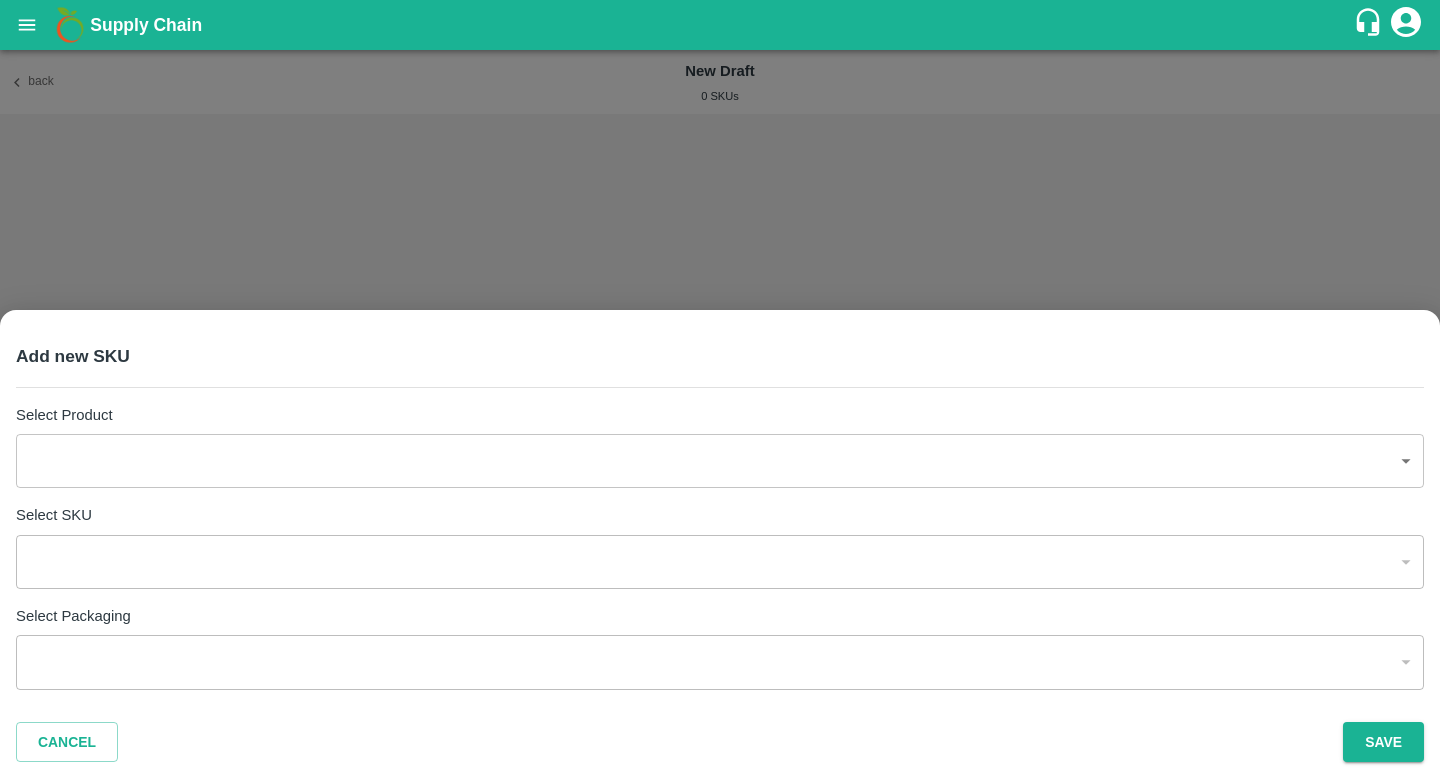 click at bounding box center [720, 389] 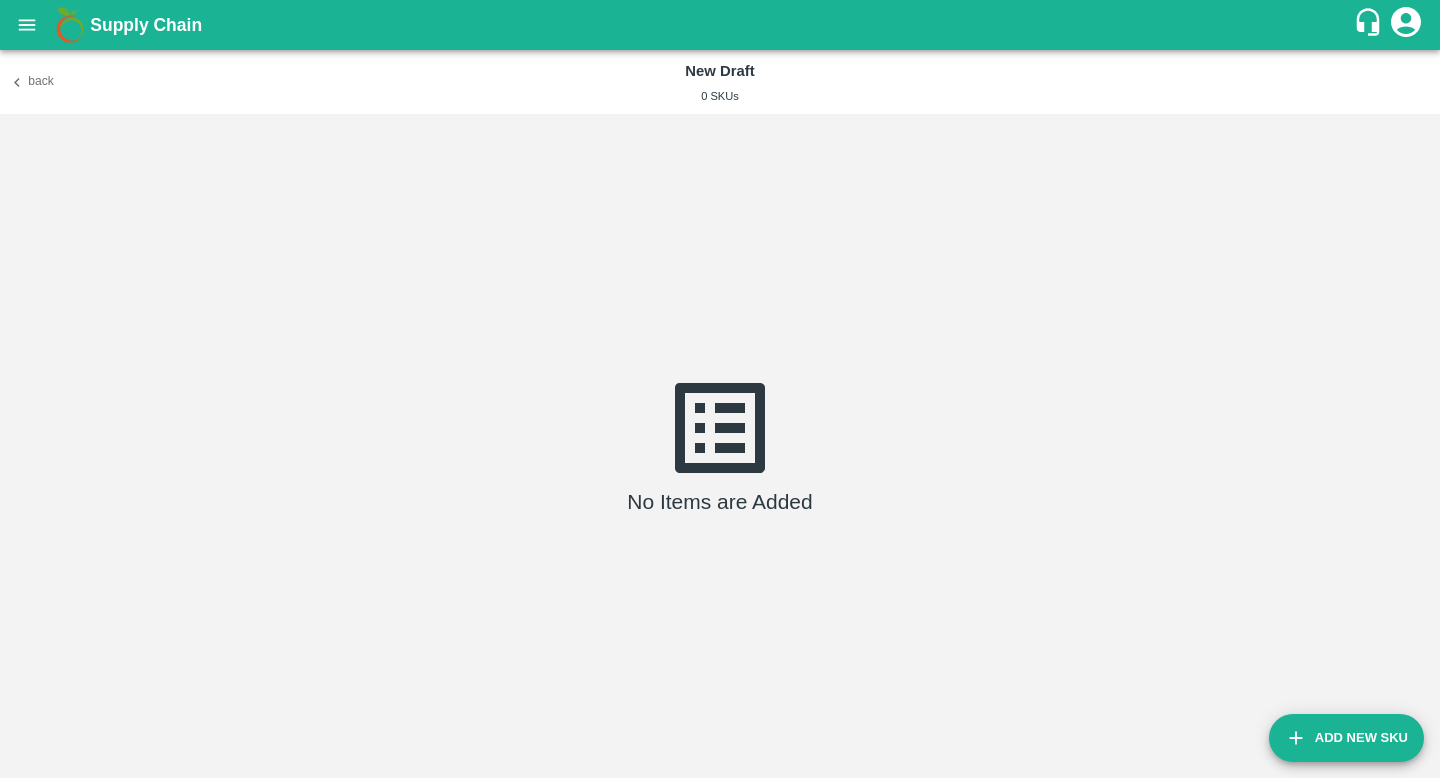 click on "Add New Sku" at bounding box center (1346, 738) 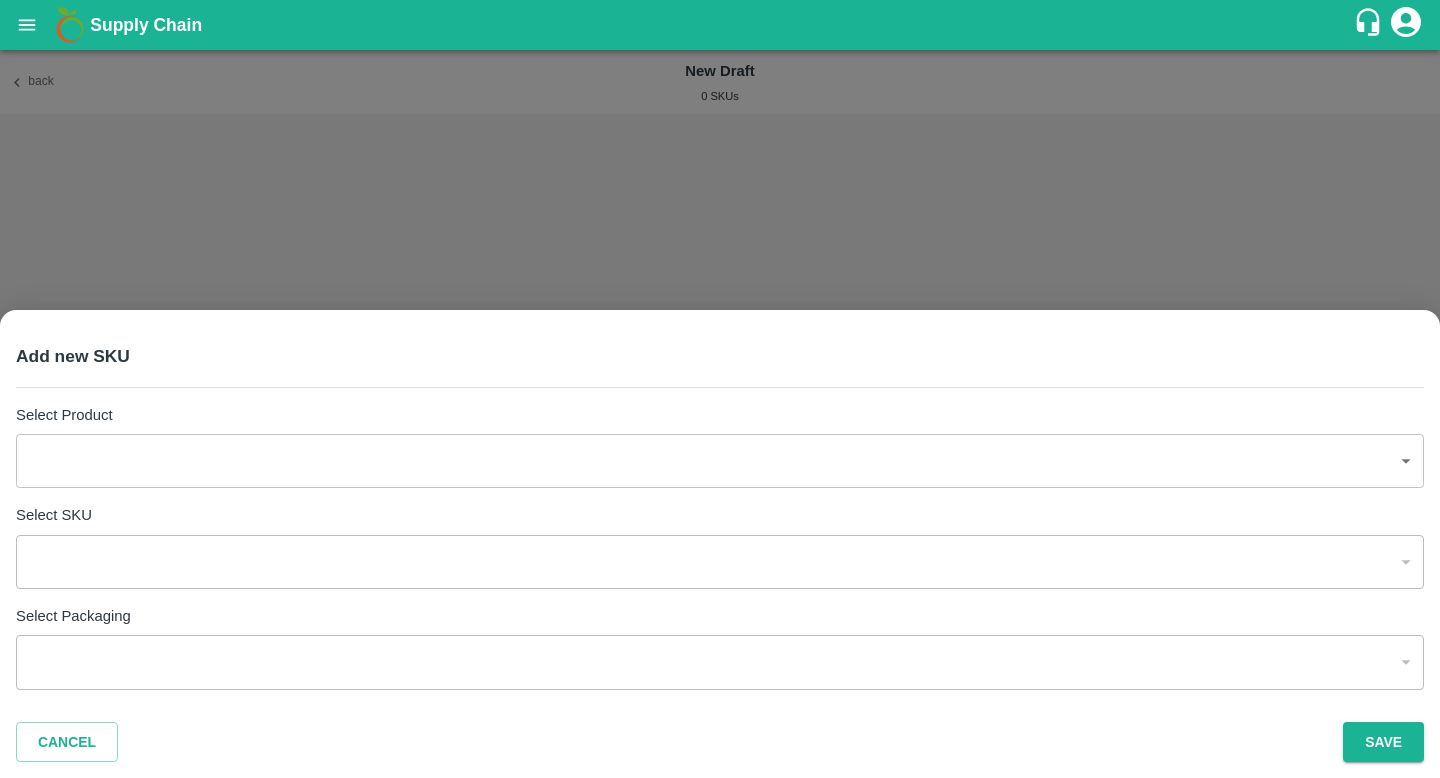 click on "Supply Chain Back New Draft 0 SKUs No Items are Added Add New Sku [GEOGRAPHIC_DATA] [GEOGRAPHIC_DATA] [GEOGRAPHIC_DATA] PH Direct Customer [GEOGRAPHIC_DATA] [GEOGRAPHIC_DATA] [GEOGRAPHIC_DATA] CC Pirawa Waxing Plant [[GEOGRAPHIC_DATA]] CC Karmad CC [GEOGRAPHIC_DATA] PH [GEOGRAPHIC_DATA] [GEOGRAPHIC_DATA] [GEOGRAPHIC_DATA] CC [GEOGRAPHIC_DATA] [GEOGRAPHIC_DATA] [GEOGRAPHIC_DATA] [GEOGRAPHIC_DATA] PH Warud [GEOGRAPHIC_DATA] Indapur CC Sangli PH Lingsur CC Jeewana CC FFH [GEOGRAPHIC_DATA] [GEOGRAPHIC_DATA] Padru CC [GEOGRAPHIC_DATA] [GEOGRAPHIC_DATA] PH Iniya Koyambedu [GEOGRAPHIC_DATA] [GEOGRAPHIC_DATA] Imported [GEOGRAPHIC_DATA] [GEOGRAPHIC_DATA] Imported DC - Safal Market Tembhurni PH Shrigonda PH [GEOGRAPHIC_DATA] PH [GEOGRAPHIC_DATA] Imported DC MDC Bhubaneswar Vegrow Pune Mandi PH Oddi CC [APPL] Rohru[APPL] Chikkaballapur PH Modern Trade [GEOGRAPHIC_DATA] [GEOGRAPHIC_DATA] [GEOGRAPHIC_DATA] virtual imported [GEOGRAPHIC_DATA] Maddur PH B2R [GEOGRAPHIC_DATA]  FruitX [GEOGRAPHIC_DATA] B2R [GEOGRAPHIC_DATA] FruitX Warud Mandi [GEOGRAPHIC_DATA] Imported DC FruitX Siliguri [GEOGRAPHIC_DATA] Banana CS Rohru PH [PERSON_NAME] PH FXD LMD DC FruitX Jeewana Mandi 23-24 FruitX Rohru Mandi FruitX [PERSON_NAME] Bagoda Satellite CC FruitX Bangarupalm Mandi FruitX Warangal Mandi Madurai Virtual MDC Freshmax warehouse Tadipatri Banana Export FruitX Nashik Mandi 24-25 FruitX Narkhanda Mandi" at bounding box center [720, 389] 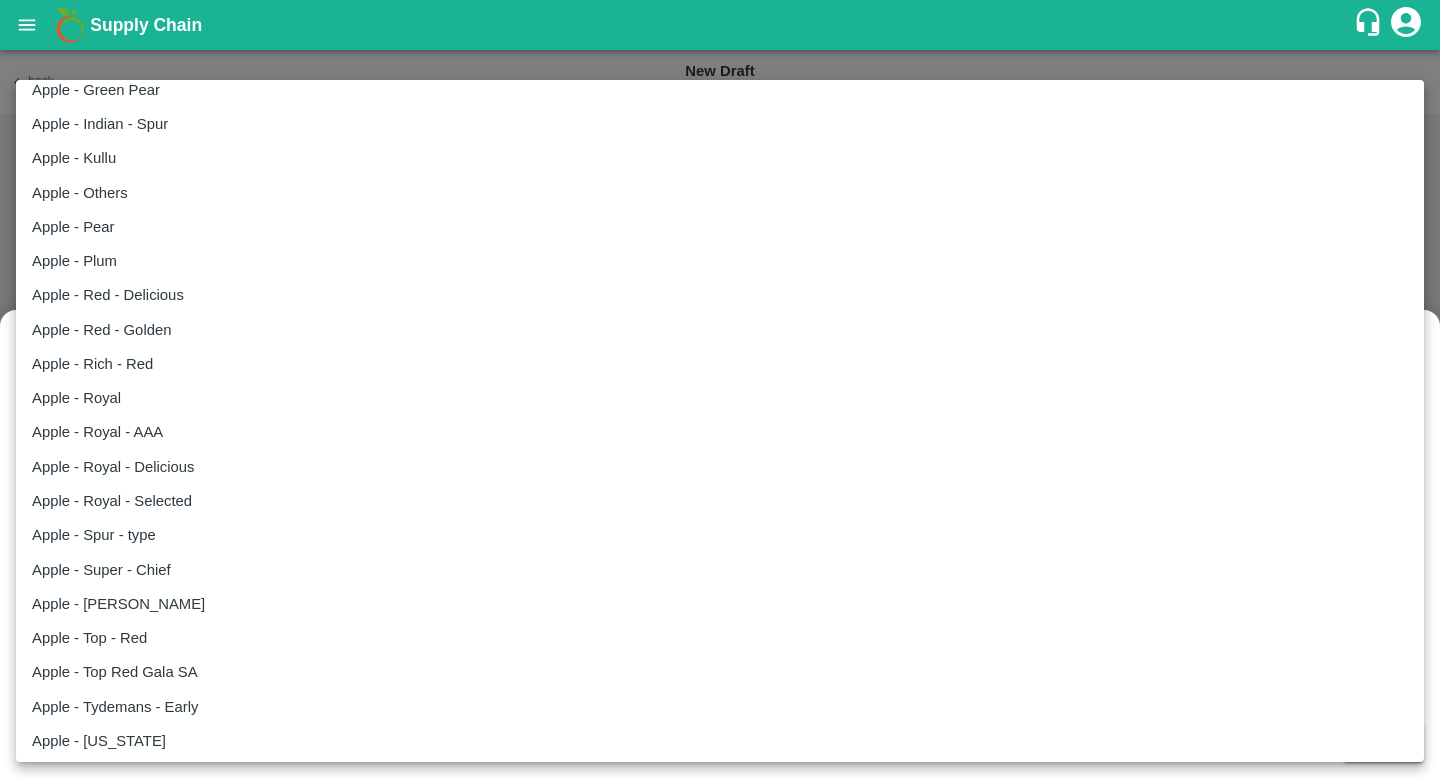 scroll, scrollTop: 468, scrollLeft: 0, axis: vertical 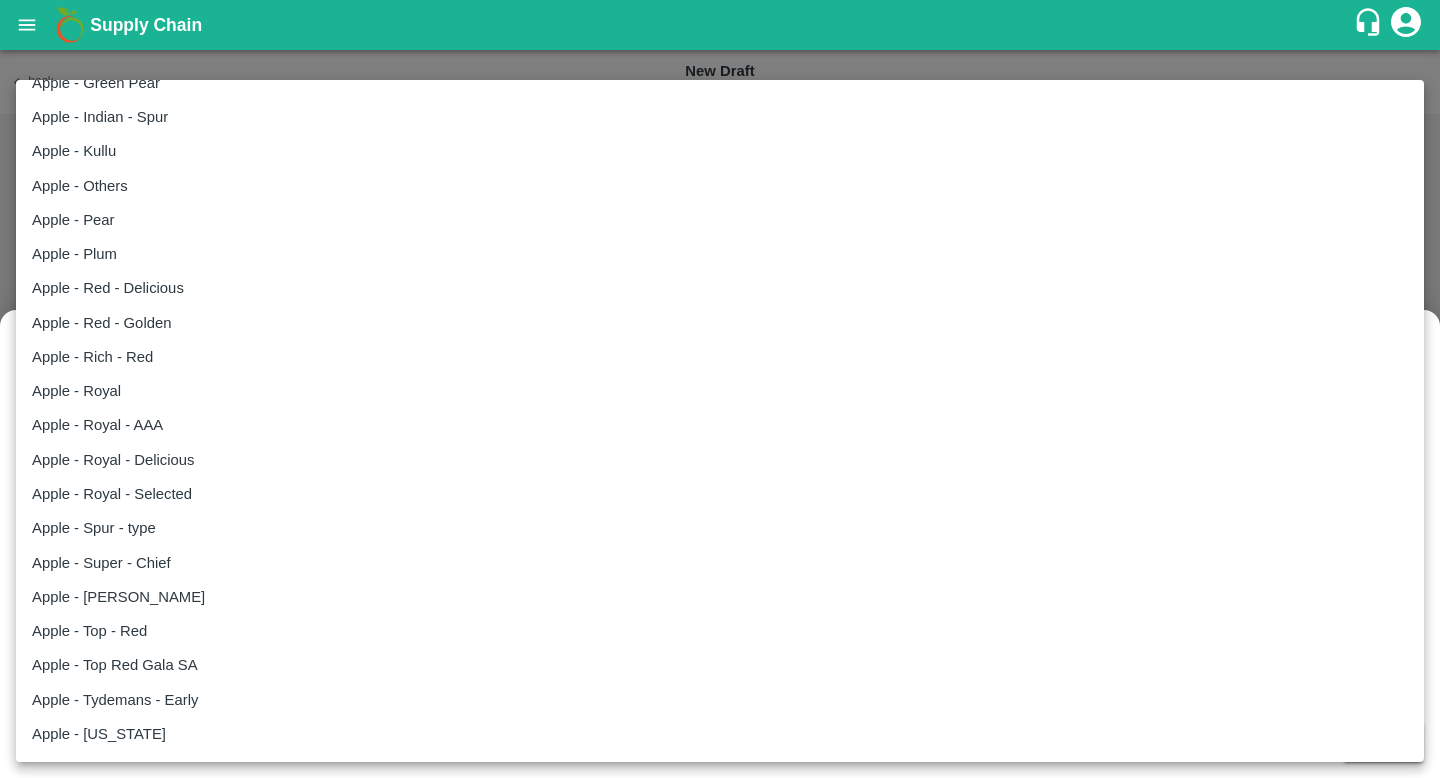click on "Apple - Royal - Delicious" at bounding box center (113, 460) 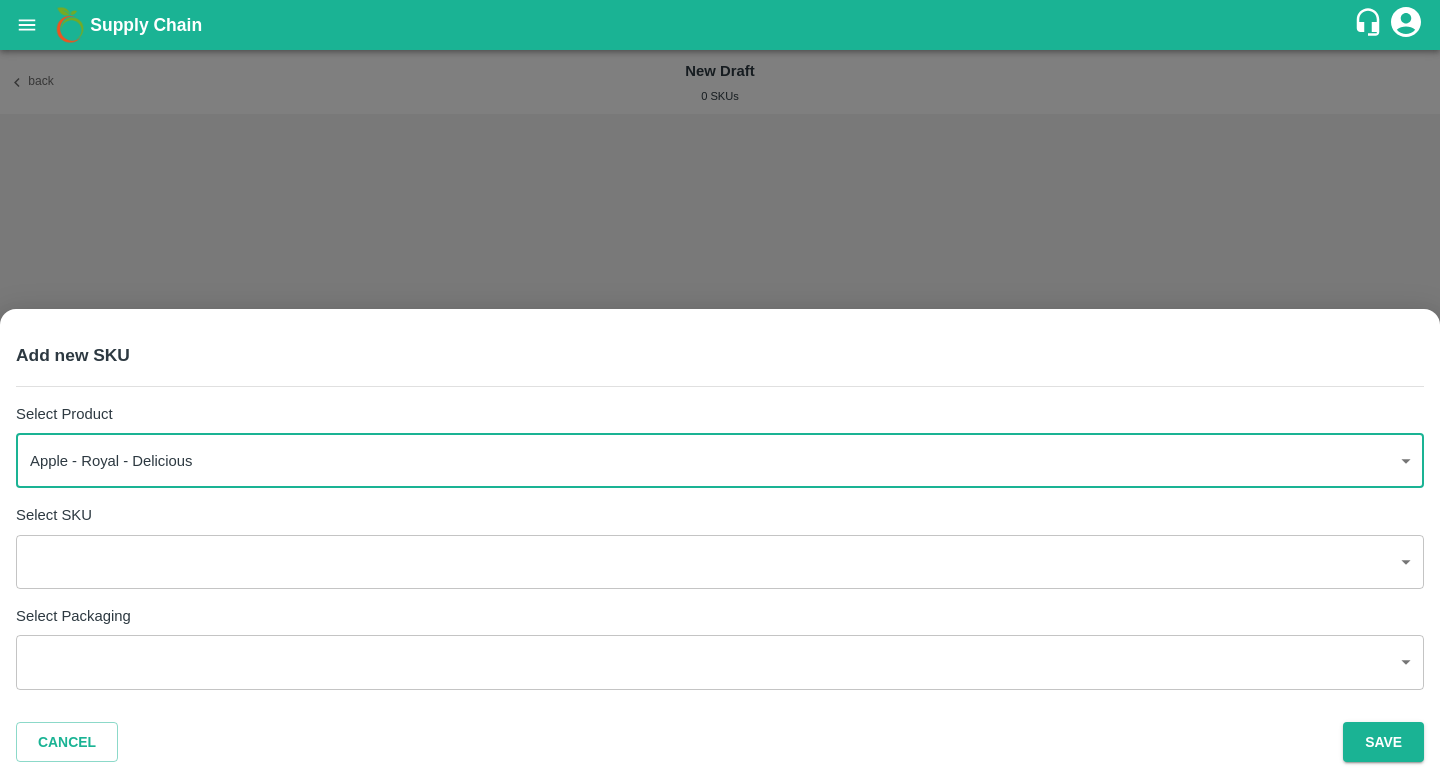click on "Supply Chain Back New Draft 0 SKUs No Items are Added Add New Sku [GEOGRAPHIC_DATA] [GEOGRAPHIC_DATA] [GEOGRAPHIC_DATA] PH Direct Customer [GEOGRAPHIC_DATA] [GEOGRAPHIC_DATA] [GEOGRAPHIC_DATA] CC Pirawa Waxing Plant [[GEOGRAPHIC_DATA]] CC Karmad CC [GEOGRAPHIC_DATA] PH [GEOGRAPHIC_DATA] [GEOGRAPHIC_DATA] [GEOGRAPHIC_DATA] CC [GEOGRAPHIC_DATA] [GEOGRAPHIC_DATA] [GEOGRAPHIC_DATA] [GEOGRAPHIC_DATA] PH Warud [GEOGRAPHIC_DATA] Indapur CC Sangli PH Lingsur CC Jeewana CC FFH [GEOGRAPHIC_DATA] [GEOGRAPHIC_DATA] Padru CC [GEOGRAPHIC_DATA] [GEOGRAPHIC_DATA] PH Iniya Koyambedu [GEOGRAPHIC_DATA] [GEOGRAPHIC_DATA] Imported [GEOGRAPHIC_DATA] [GEOGRAPHIC_DATA] Imported DC - Safal Market Tembhurni PH Shrigonda PH [GEOGRAPHIC_DATA] PH [GEOGRAPHIC_DATA] Imported DC MDC Bhubaneswar Vegrow Pune Mandi PH Oddi CC [APPL] Rohru[APPL] Chikkaballapur PH Modern Trade [GEOGRAPHIC_DATA] [GEOGRAPHIC_DATA] [GEOGRAPHIC_DATA] virtual imported [GEOGRAPHIC_DATA] Maddur PH B2R [GEOGRAPHIC_DATA]  FruitX [GEOGRAPHIC_DATA] B2R [GEOGRAPHIC_DATA] FruitX Warud Mandi [GEOGRAPHIC_DATA] Imported DC FruitX Siliguri [GEOGRAPHIC_DATA] Banana CS Rohru PH [PERSON_NAME] PH FXD LMD DC FruitX Jeewana Mandi 23-24 FruitX Rohru Mandi FruitX [PERSON_NAME] Bagoda Satellite CC FruitX Bangarupalm Mandi FruitX Warangal Mandi Madurai Virtual MDC Freshmax warehouse Tadipatri Banana Export FruitX Nashik Mandi 24-25 FruitX Narkhanda Mandi" at bounding box center (720, 389) 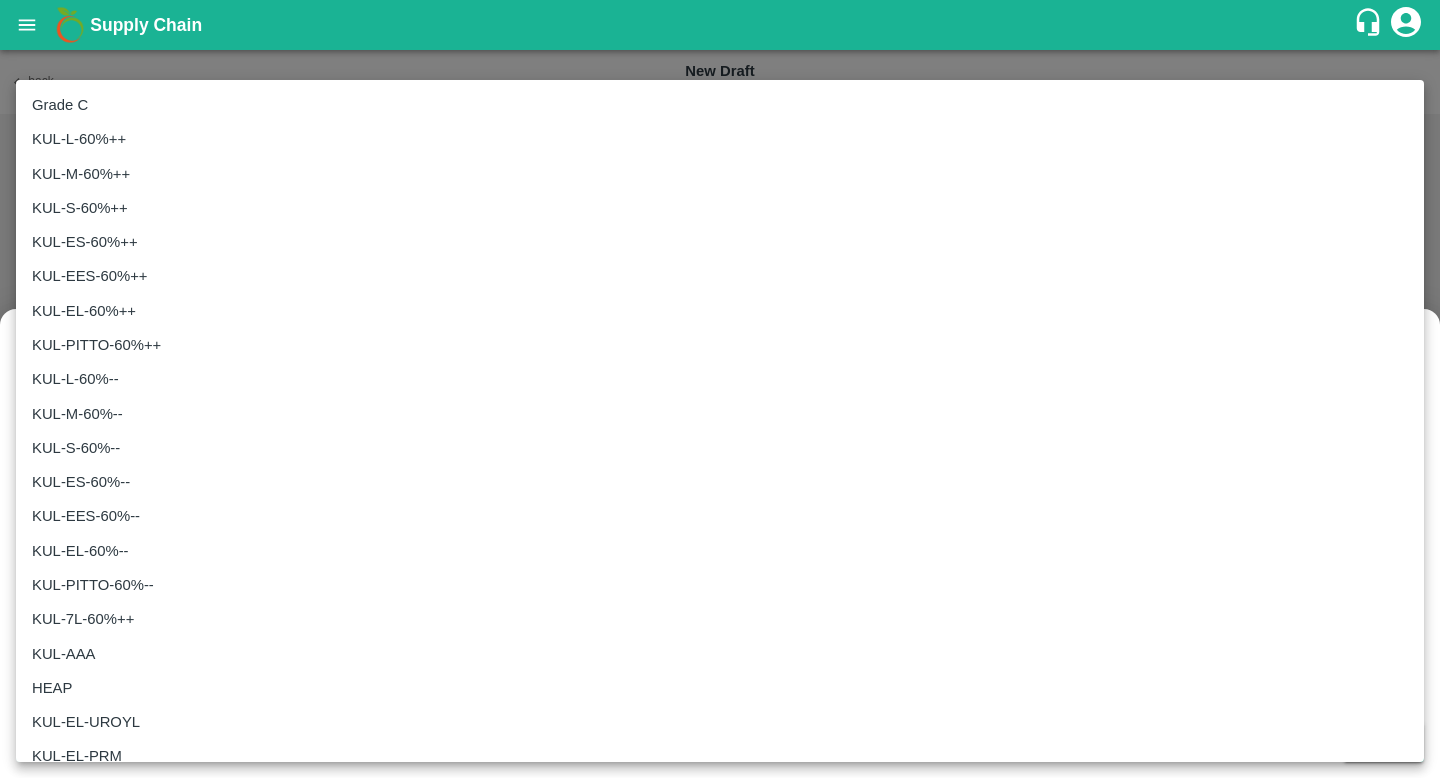 click on "KUL-EL-60%--" at bounding box center (720, 551) 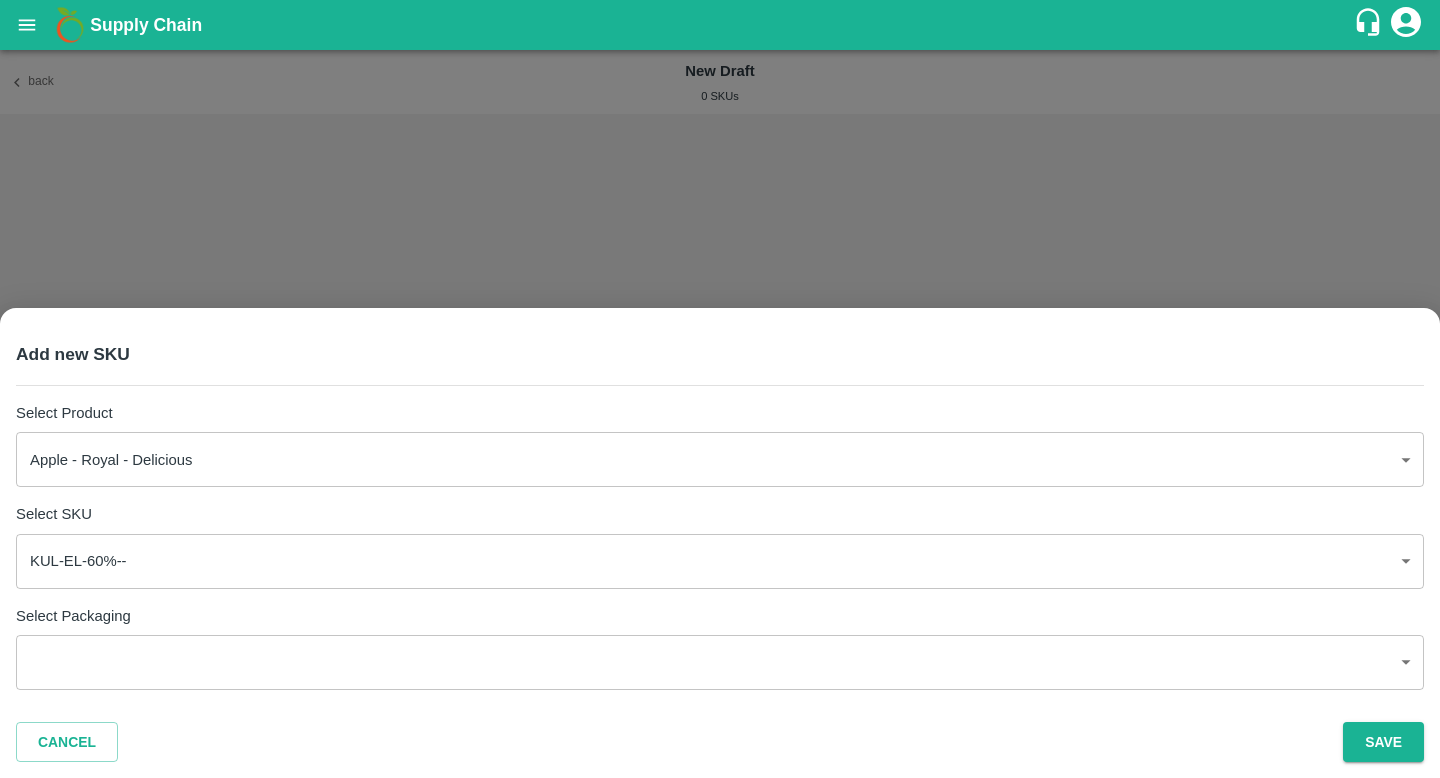 click on "Supply Chain Back New Draft 0 SKUs No Items are Added Add New Sku [GEOGRAPHIC_DATA] [GEOGRAPHIC_DATA] [GEOGRAPHIC_DATA] PH Direct Customer [GEOGRAPHIC_DATA] [GEOGRAPHIC_DATA] [GEOGRAPHIC_DATA] CC Pirawa Waxing Plant [[GEOGRAPHIC_DATA]] CC Karmad CC [GEOGRAPHIC_DATA] PH [GEOGRAPHIC_DATA] [GEOGRAPHIC_DATA] [GEOGRAPHIC_DATA] CC [GEOGRAPHIC_DATA] [GEOGRAPHIC_DATA] [GEOGRAPHIC_DATA] [GEOGRAPHIC_DATA] PH Warud [GEOGRAPHIC_DATA] Indapur CC Sangli PH Lingsur CC Jeewana CC FFH [GEOGRAPHIC_DATA] [GEOGRAPHIC_DATA] Padru CC [GEOGRAPHIC_DATA] [GEOGRAPHIC_DATA] PH Iniya Koyambedu [GEOGRAPHIC_DATA] [GEOGRAPHIC_DATA] Imported [GEOGRAPHIC_DATA] [GEOGRAPHIC_DATA] Imported DC - Safal Market Tembhurni PH Shrigonda PH [GEOGRAPHIC_DATA] PH [GEOGRAPHIC_DATA] Imported DC MDC Bhubaneswar Vegrow Pune Mandi PH Oddi CC [APPL] Rohru[APPL] Chikkaballapur PH Modern Trade [GEOGRAPHIC_DATA] [GEOGRAPHIC_DATA] [GEOGRAPHIC_DATA] virtual imported [GEOGRAPHIC_DATA] Maddur PH B2R [GEOGRAPHIC_DATA]  FruitX [GEOGRAPHIC_DATA] B2R [GEOGRAPHIC_DATA] FruitX Warud Mandi [GEOGRAPHIC_DATA] Imported DC FruitX Siliguri [GEOGRAPHIC_DATA] Banana CS Rohru PH [PERSON_NAME] PH FXD LMD DC FruitX Jeewana Mandi 23-24 FruitX Rohru Mandi FruitX [PERSON_NAME] Bagoda Satellite CC FruitX Bangarupalm Mandi FruitX Warangal Mandi Madurai Virtual MDC Freshmax warehouse Tadipatri Banana Export FruitX Nashik Mandi 24-25 FruitX Narkhanda Mandi" at bounding box center [720, 389] 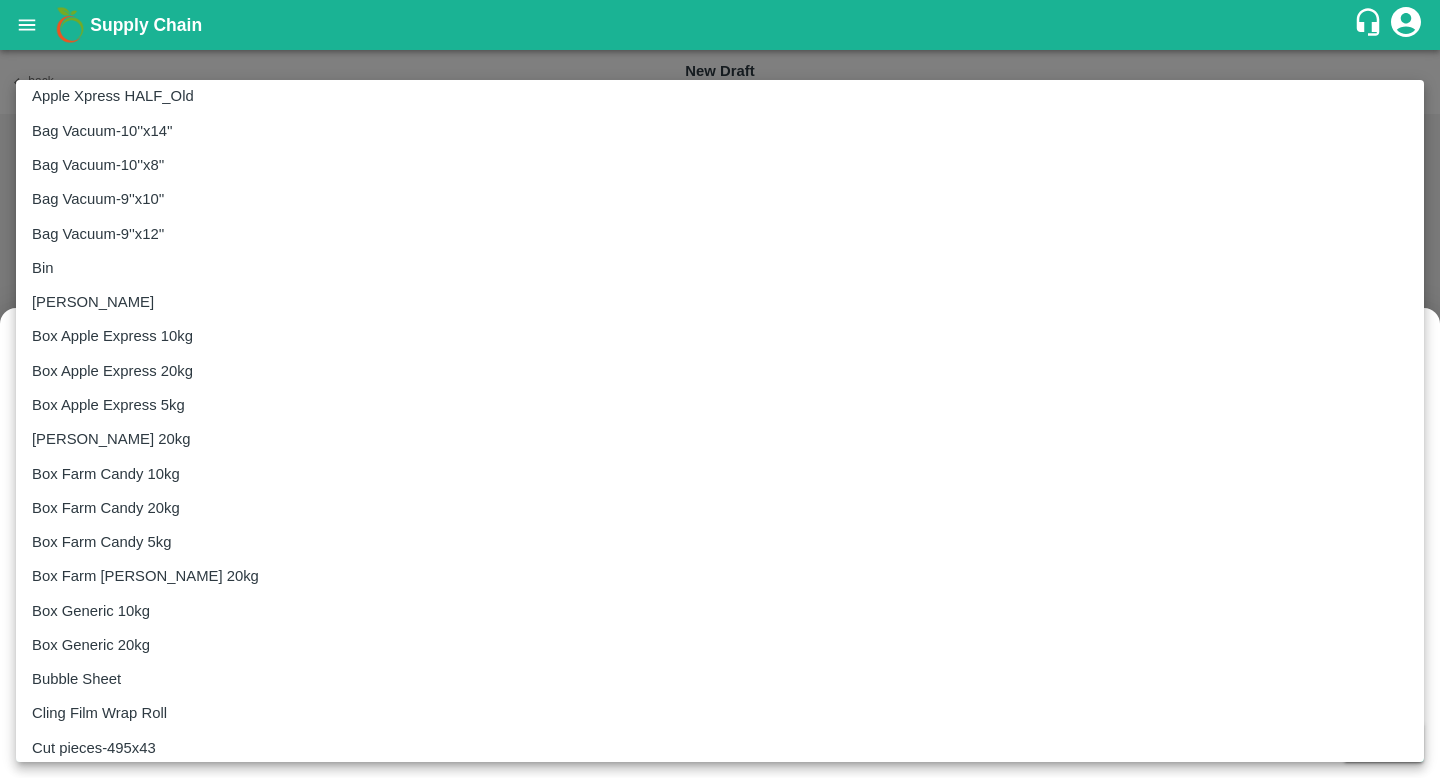 scroll, scrollTop: 181, scrollLeft: 0, axis: vertical 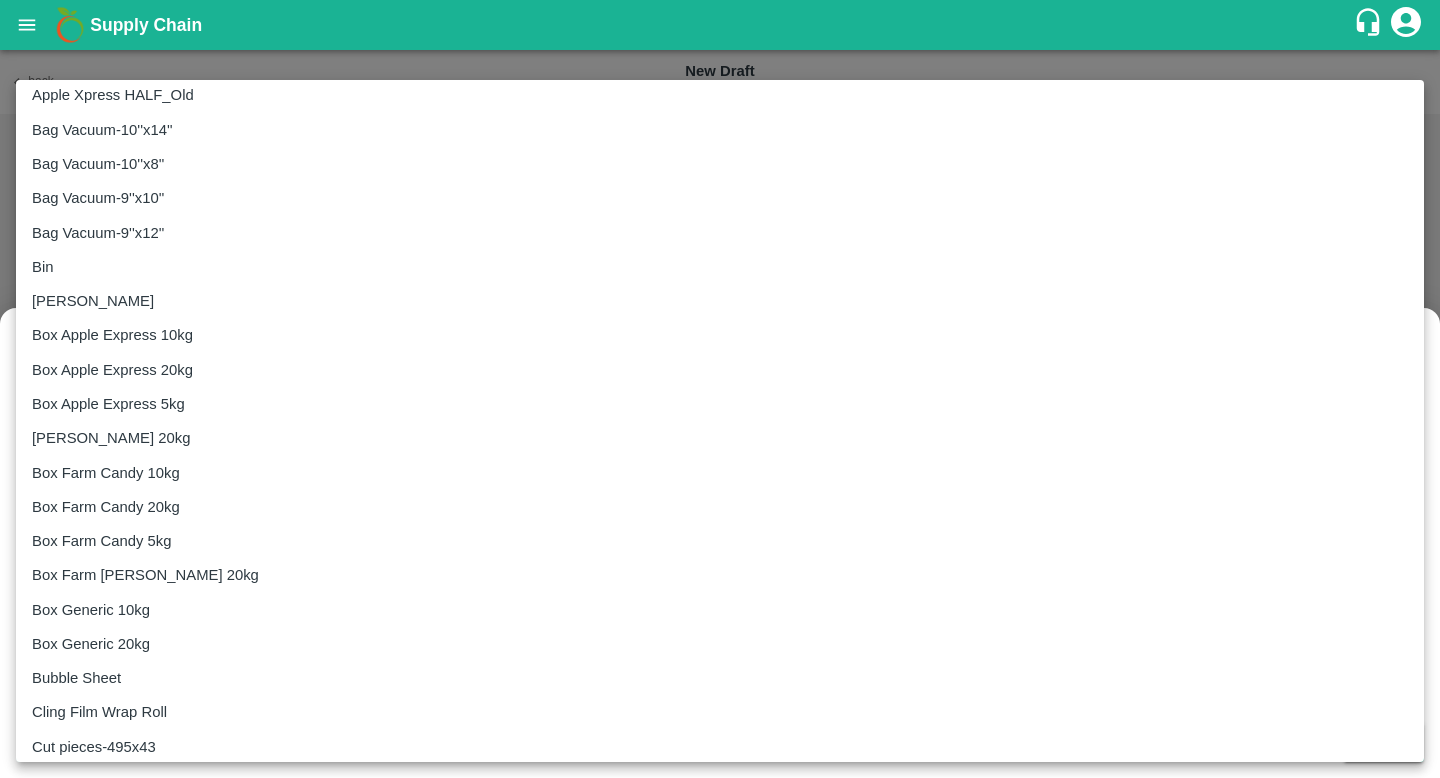 click on "Bin" at bounding box center (720, 267) 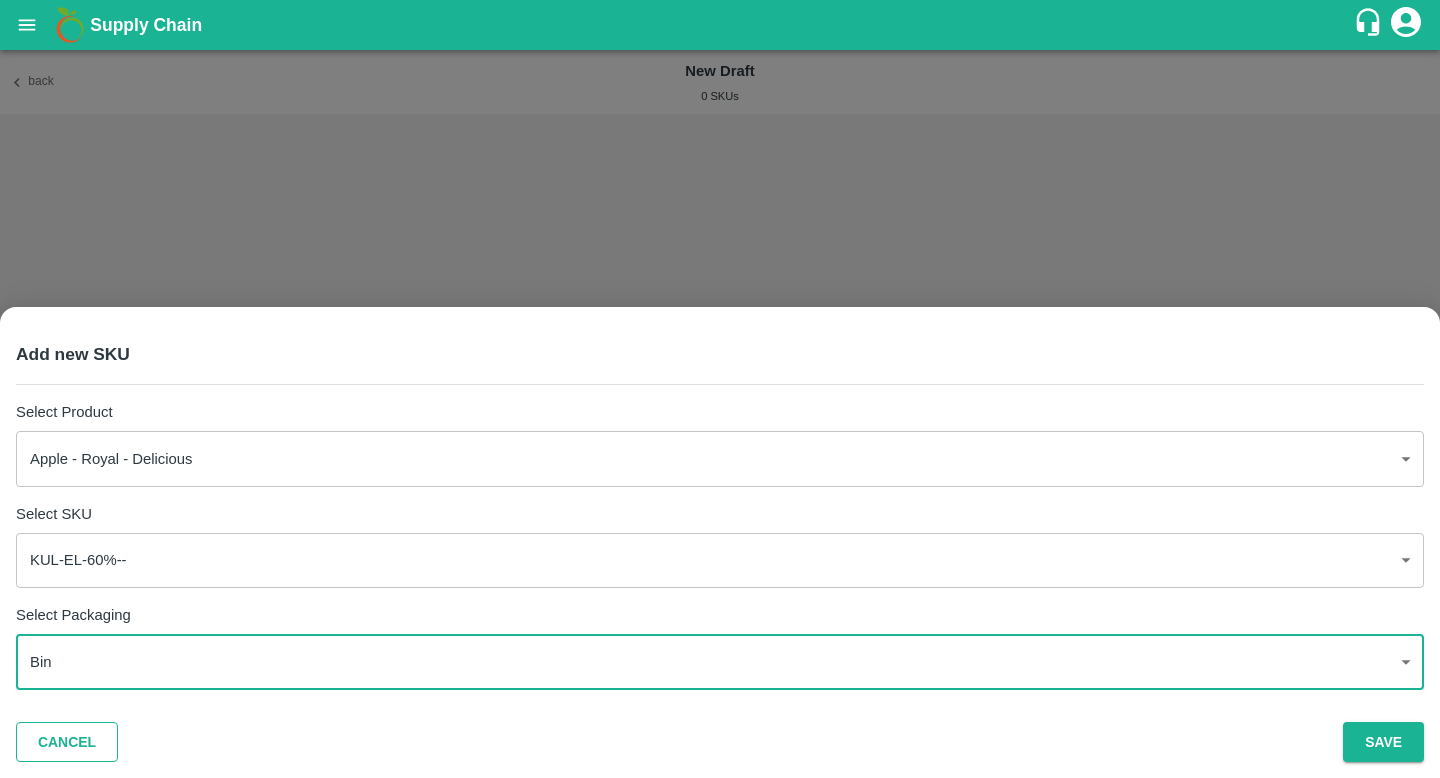 click on "Cancel" at bounding box center (67, 742) 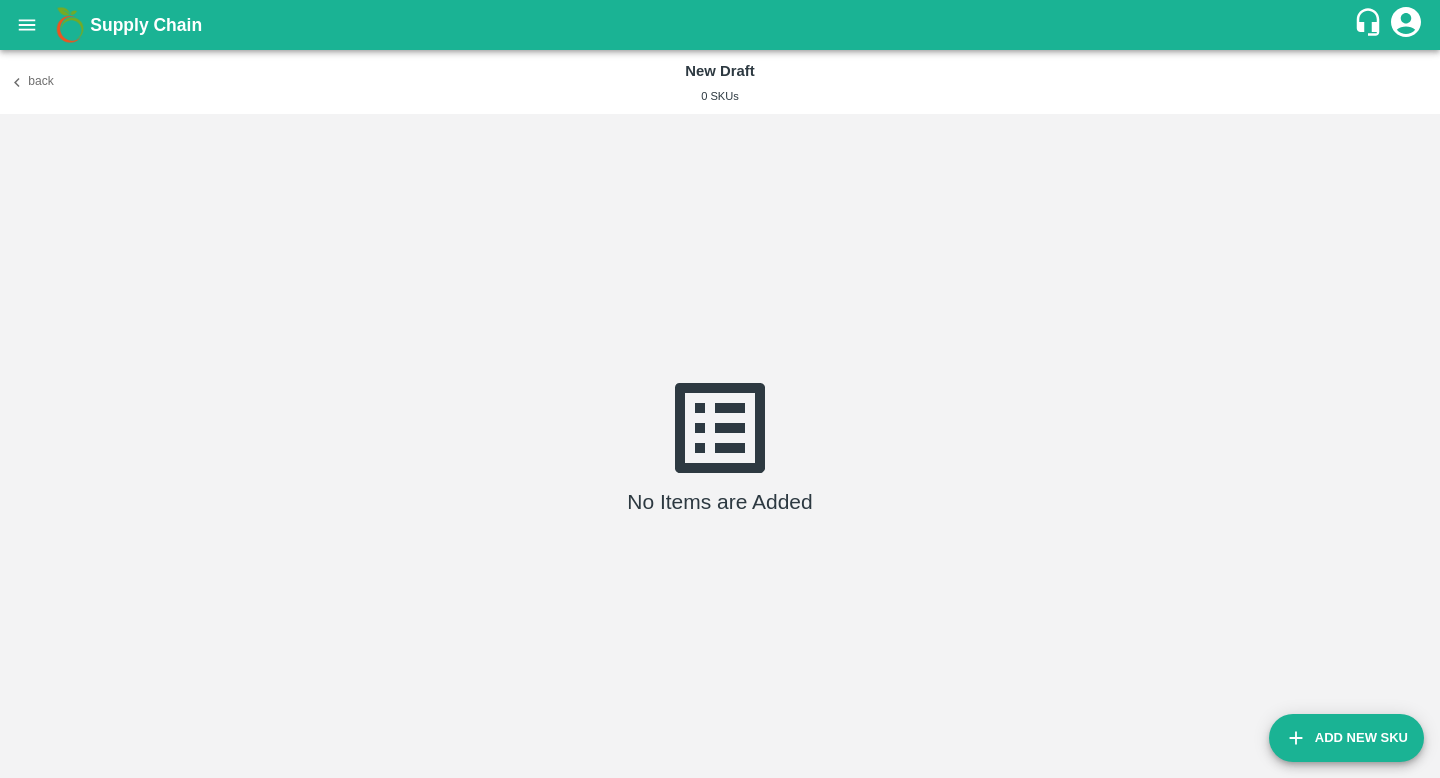 click on "No Items are Added" at bounding box center [720, 446] 